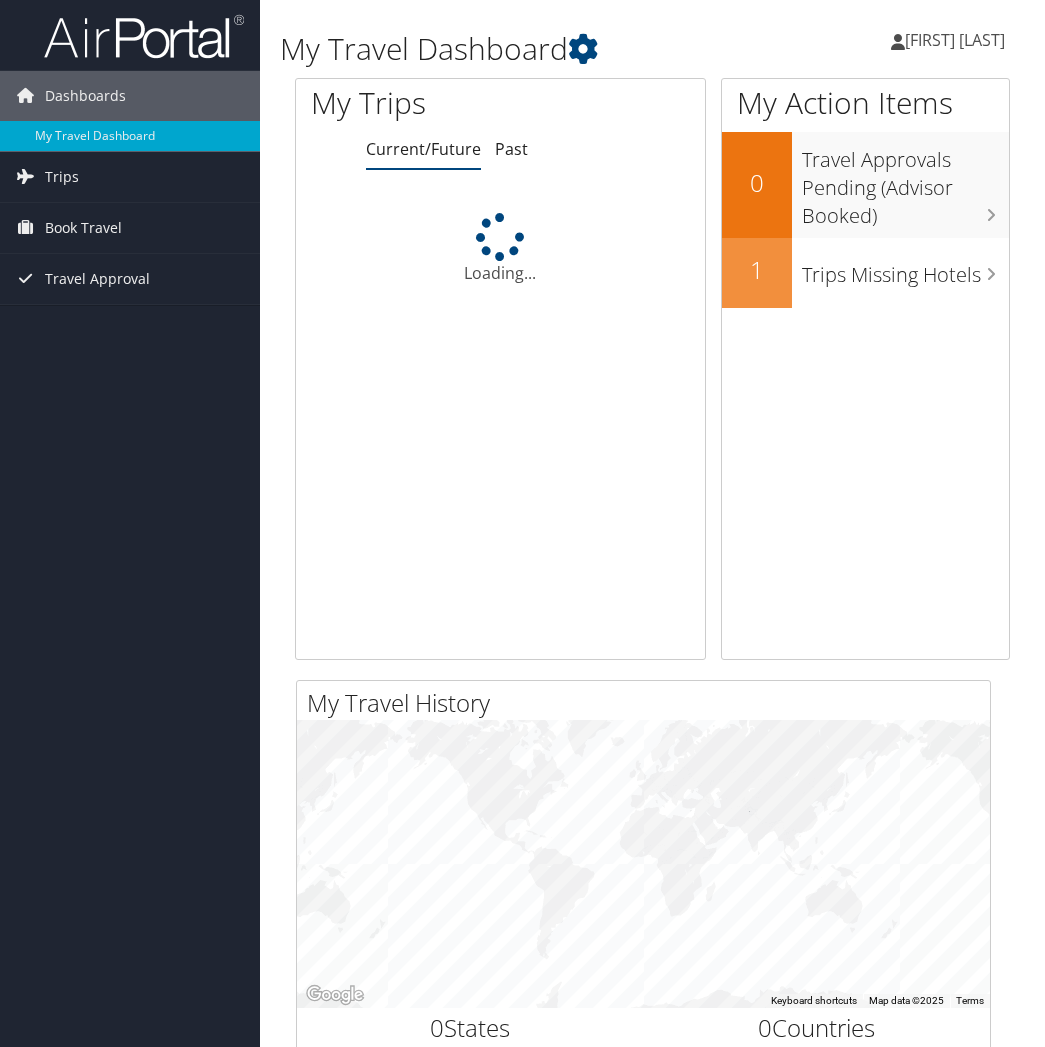 scroll, scrollTop: 0, scrollLeft: 0, axis: both 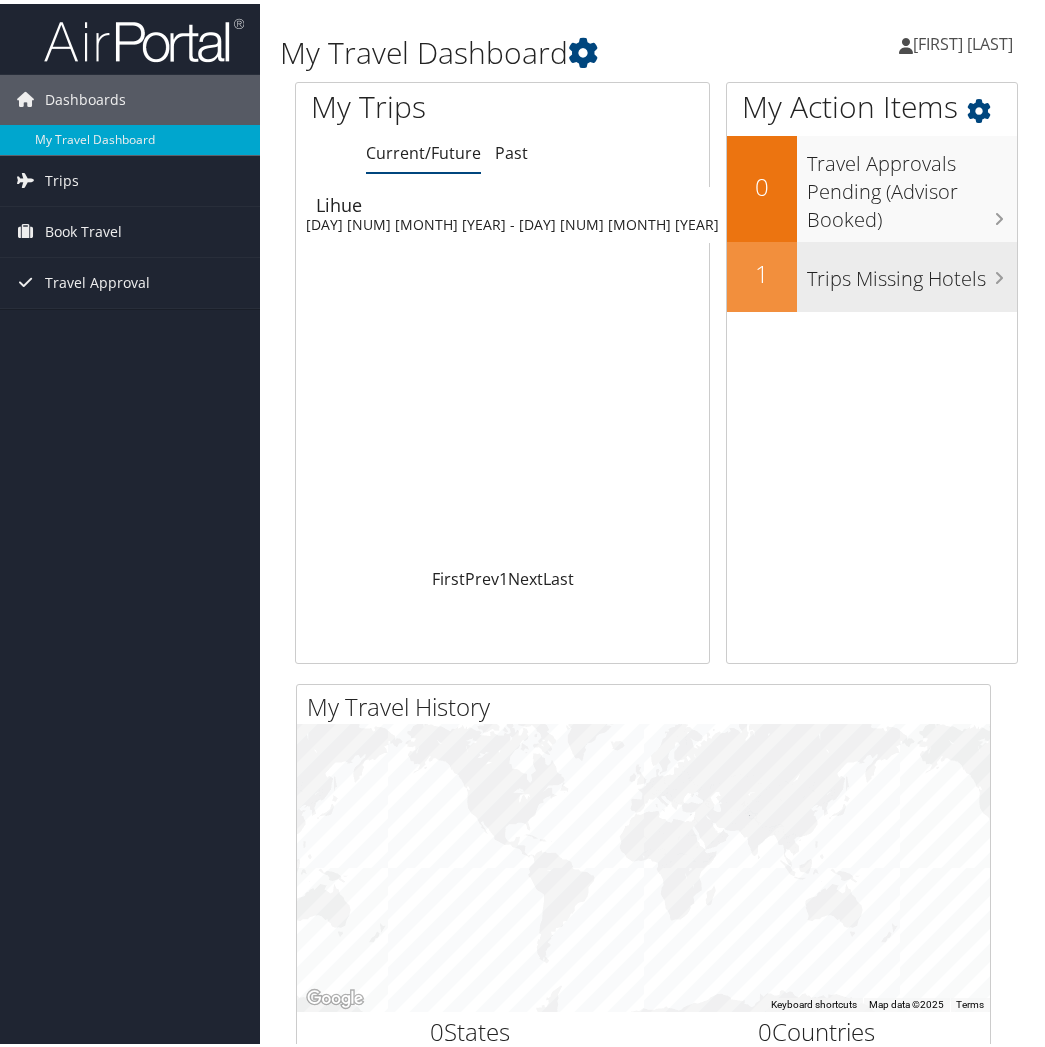 click on "1" at bounding box center (762, 273) 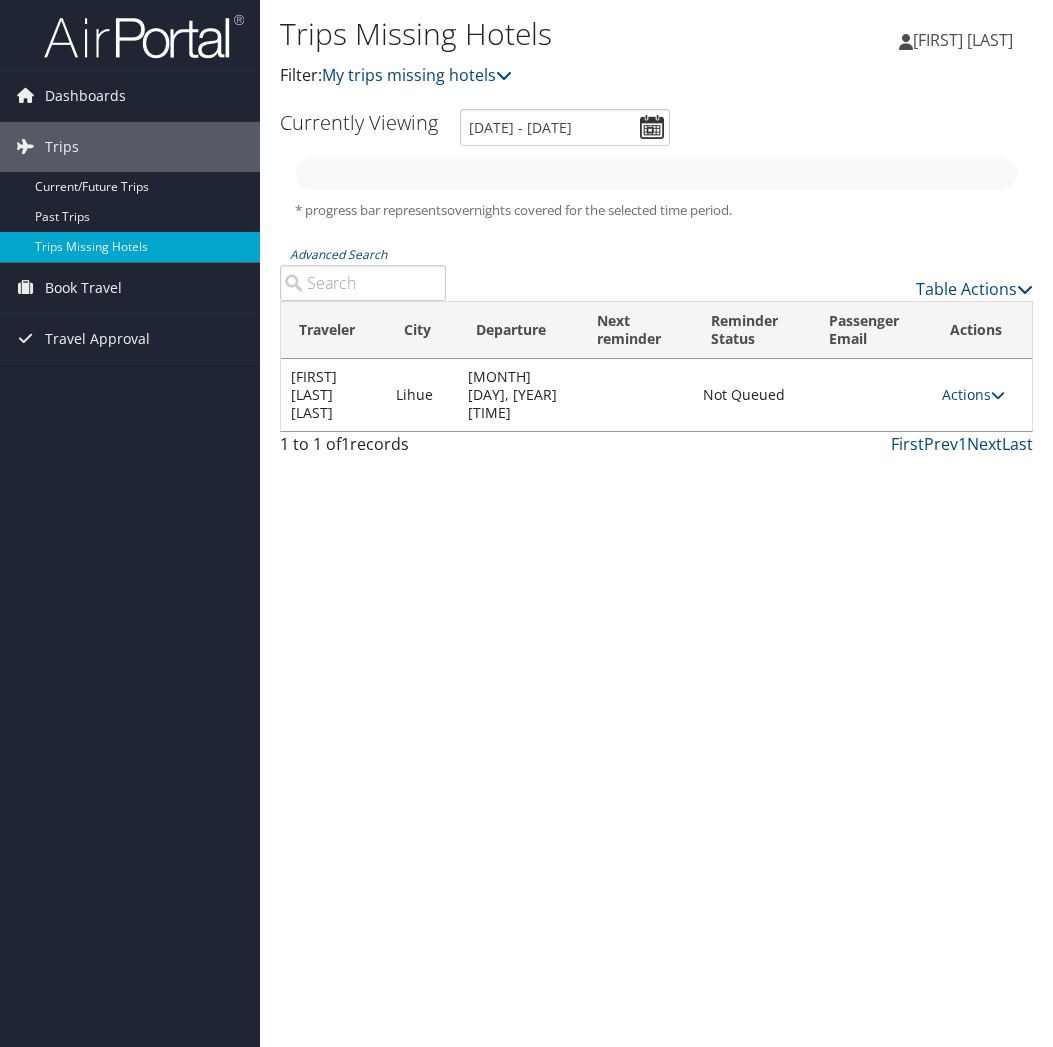 scroll, scrollTop: 0, scrollLeft: 0, axis: both 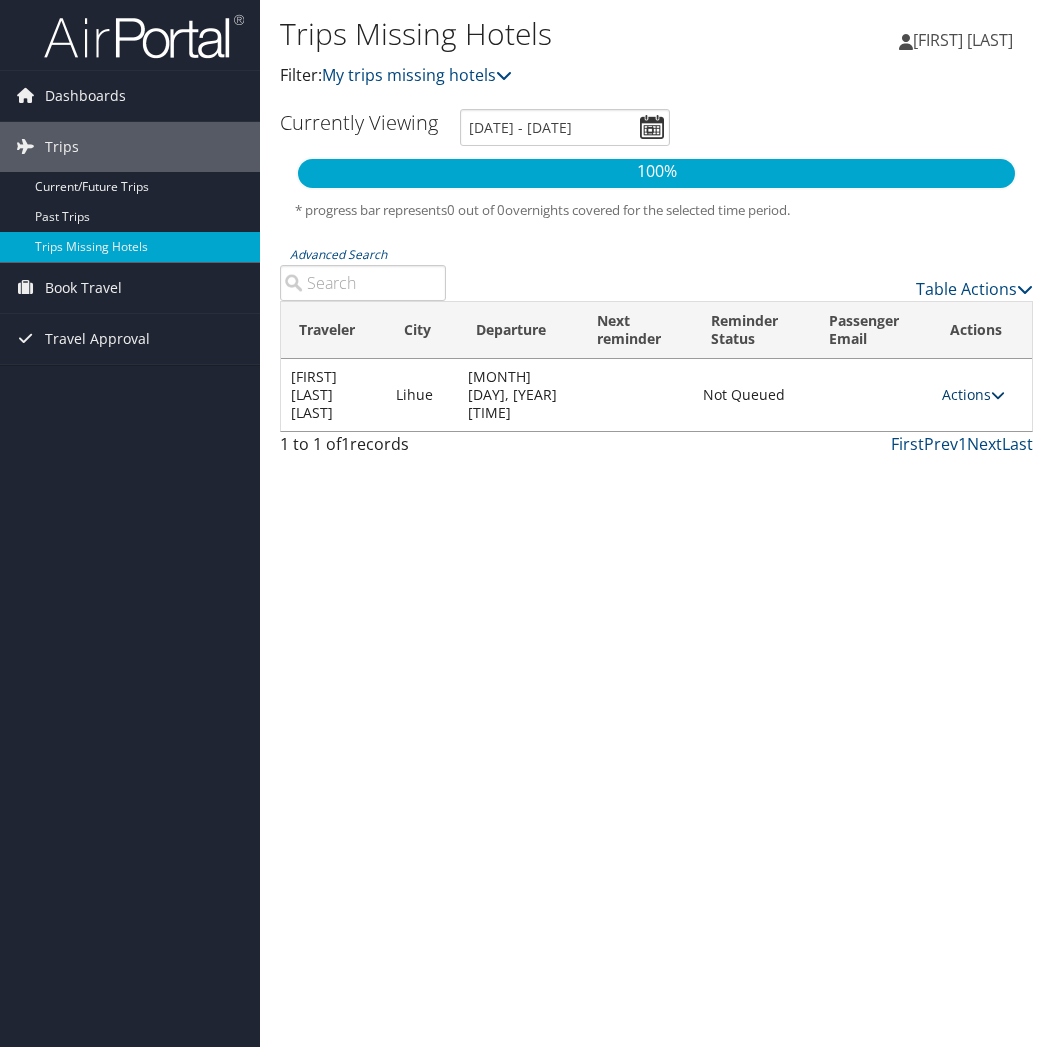 click on "Actions" at bounding box center (973, 394) 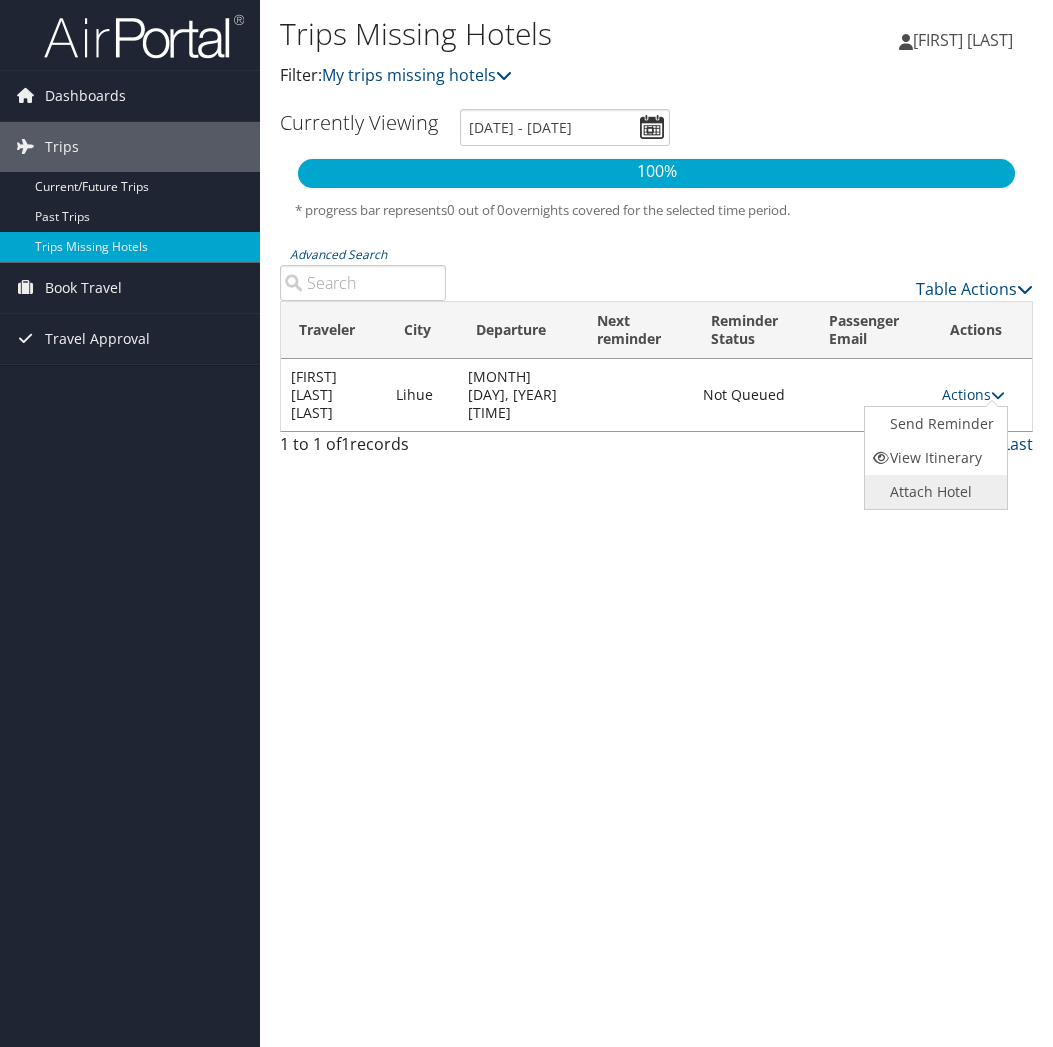 click on "Attach Hotel" at bounding box center (934, 492) 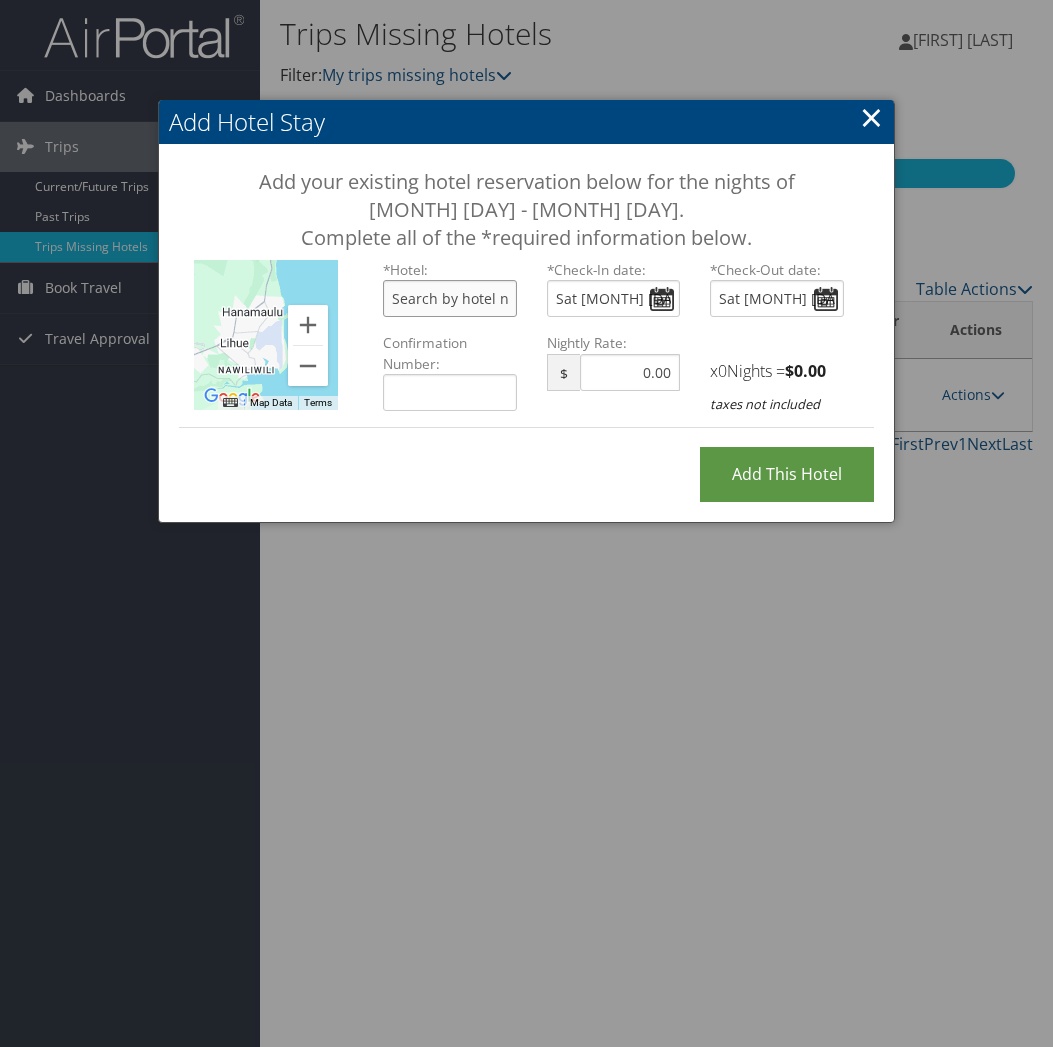 click at bounding box center (450, 298) 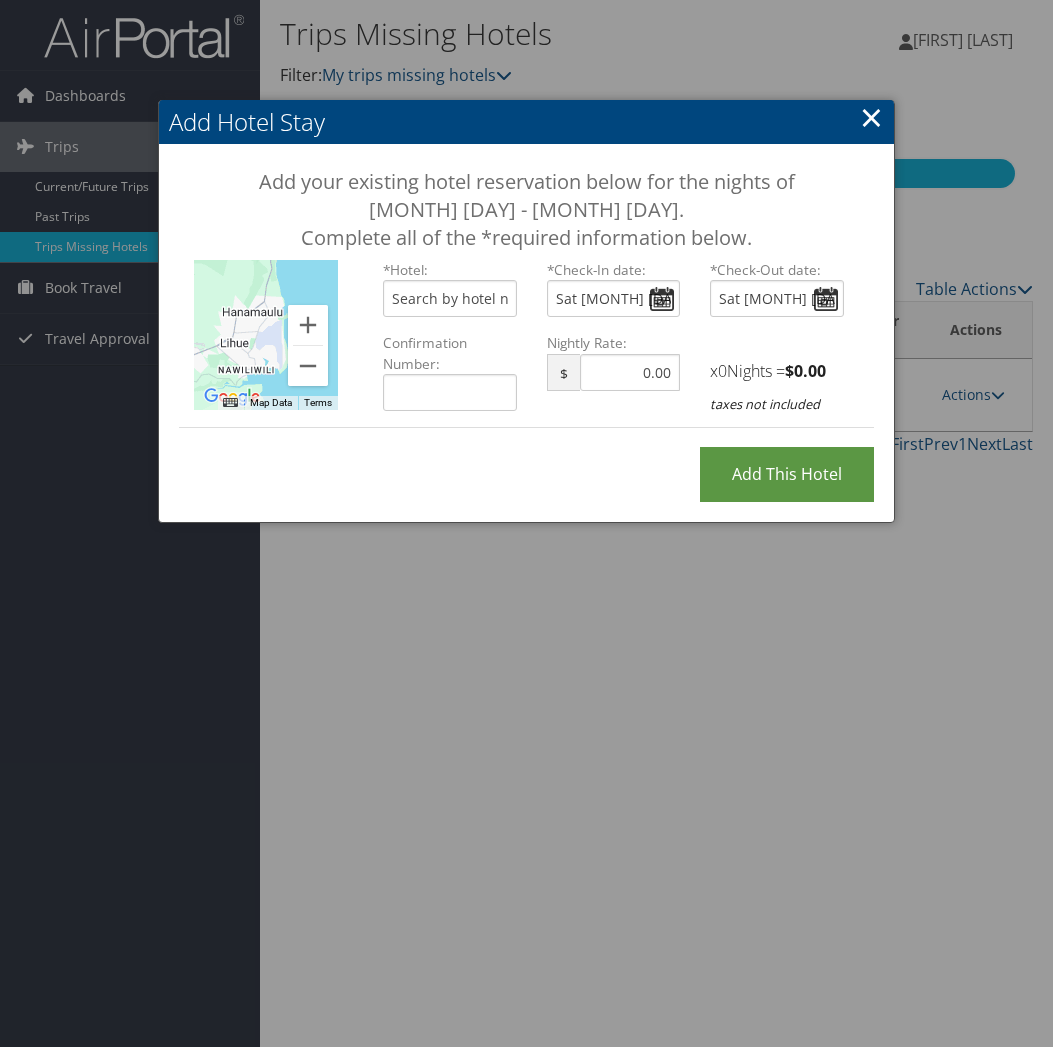 click on "×" at bounding box center (871, 117) 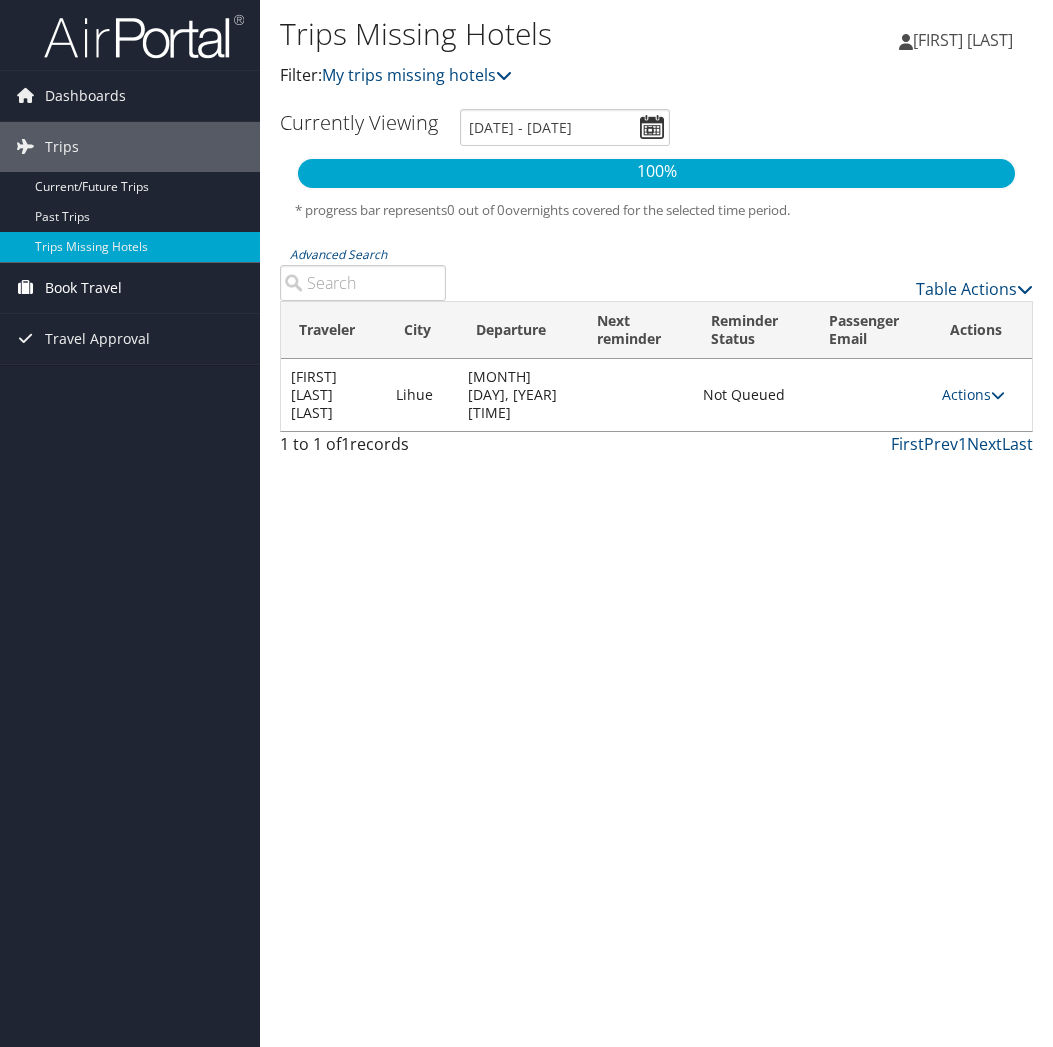 click on "Book Travel" at bounding box center (130, 288) 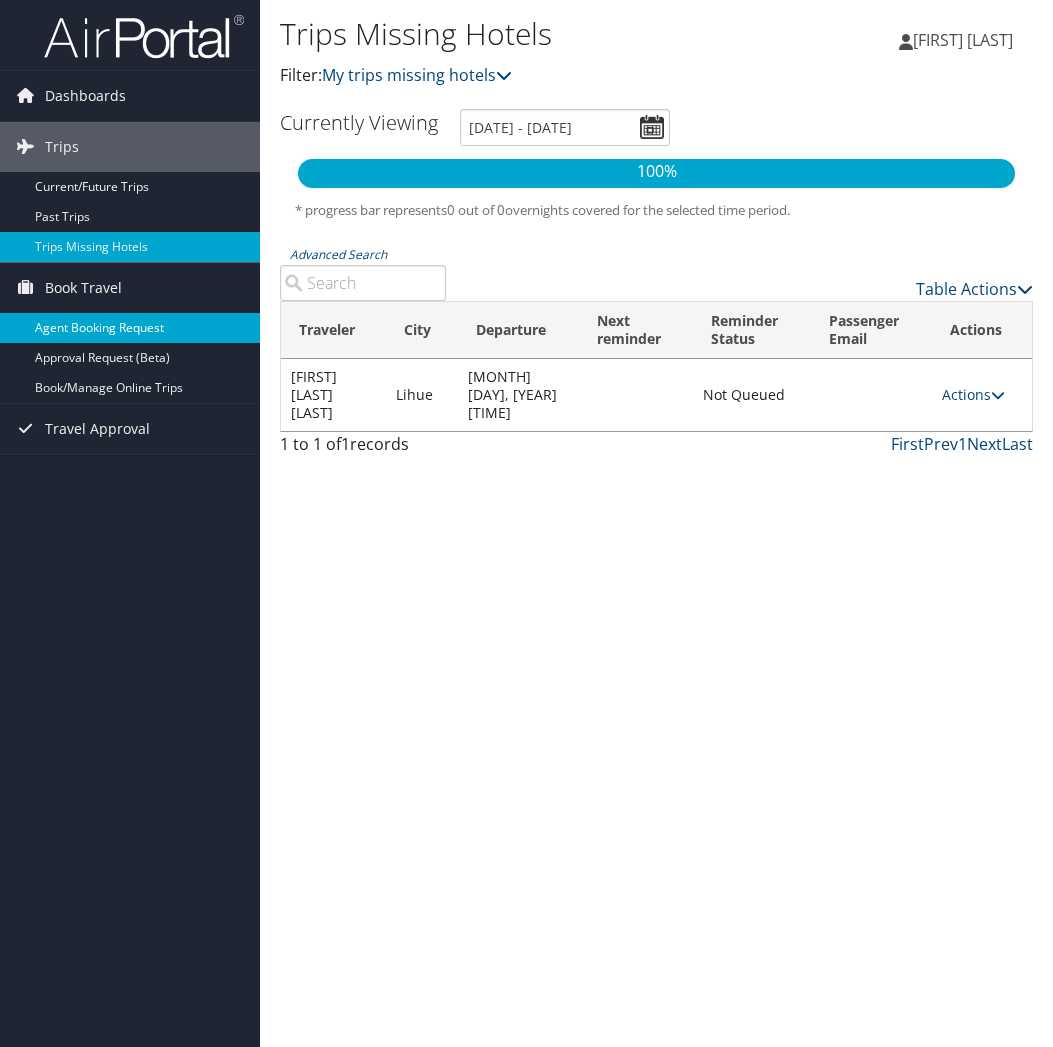 click on "Agent Booking Request" at bounding box center [130, 328] 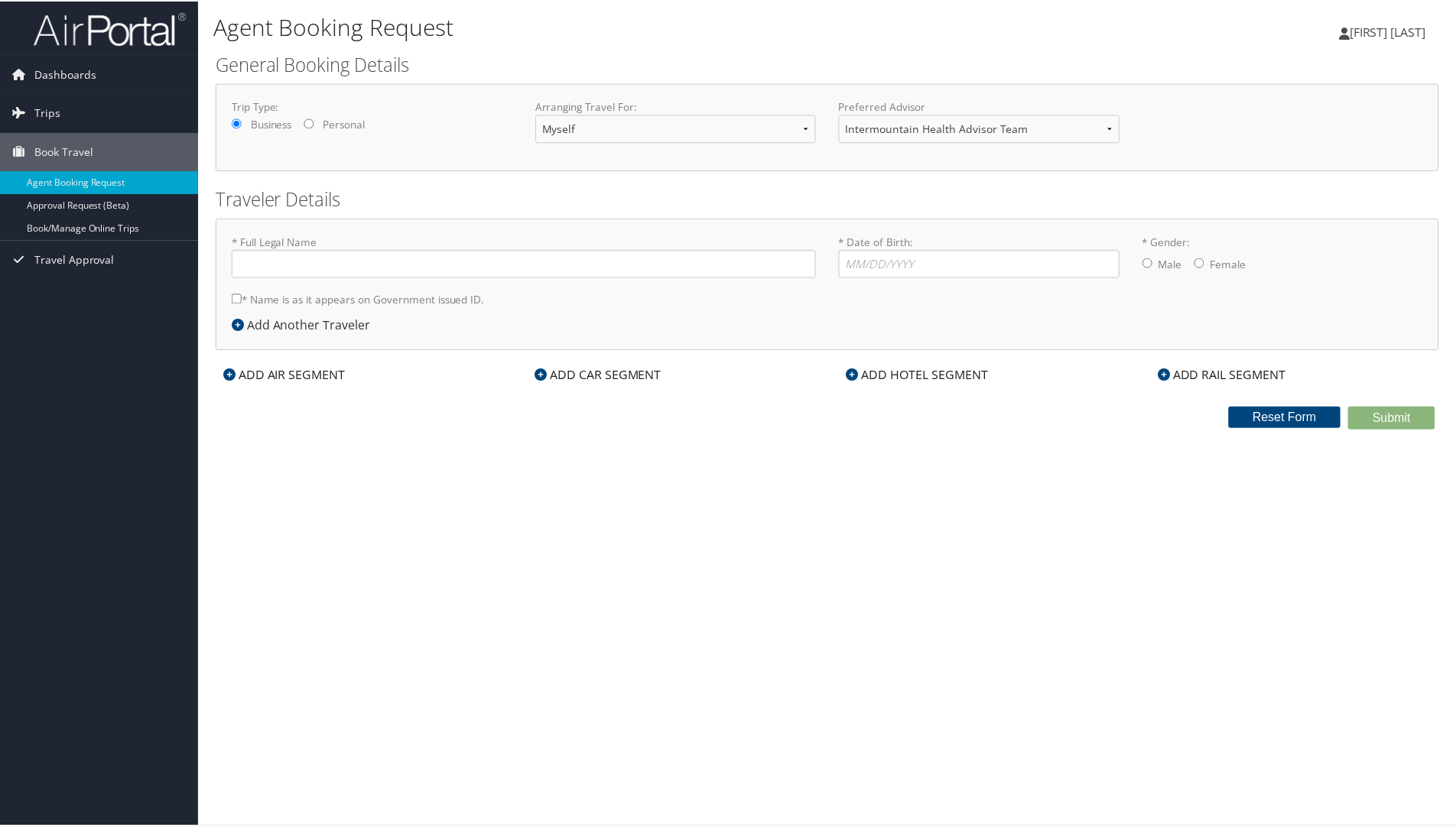 scroll, scrollTop: 0, scrollLeft: 0, axis: both 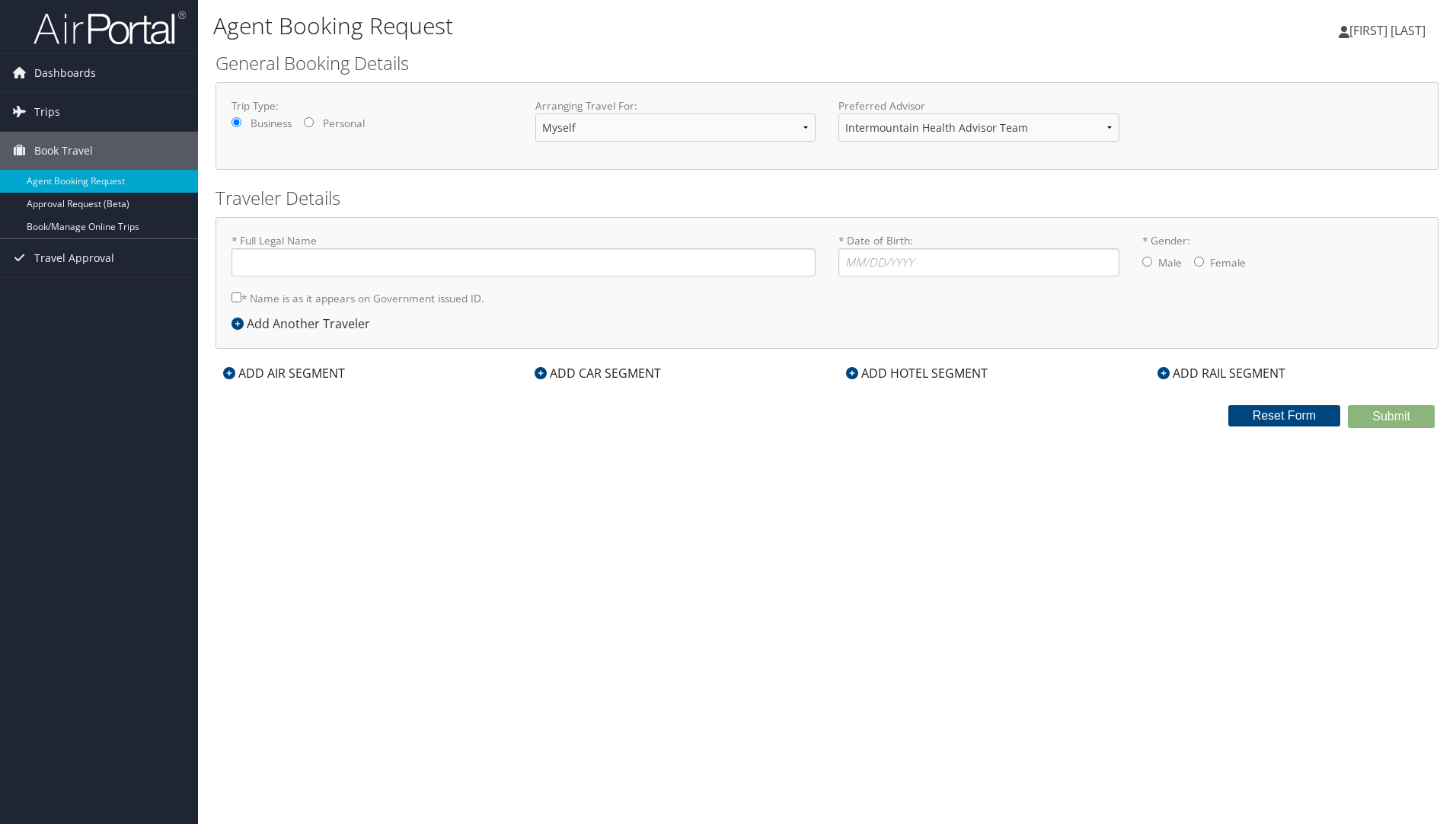 type on "[FIRST] [MIDDLE] [LAST]" 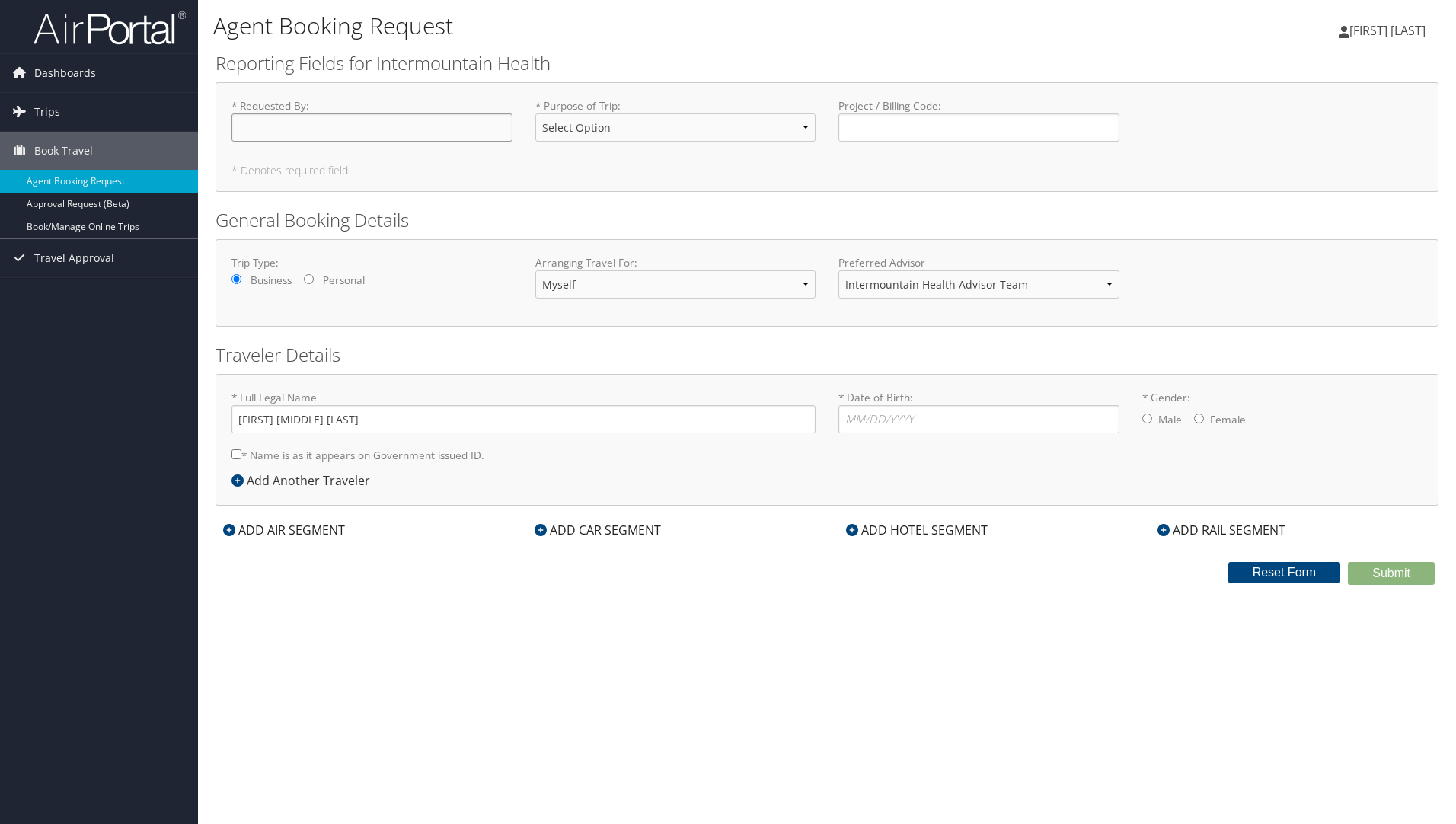 click on "*   Requested By : Required" at bounding box center [372, 127] 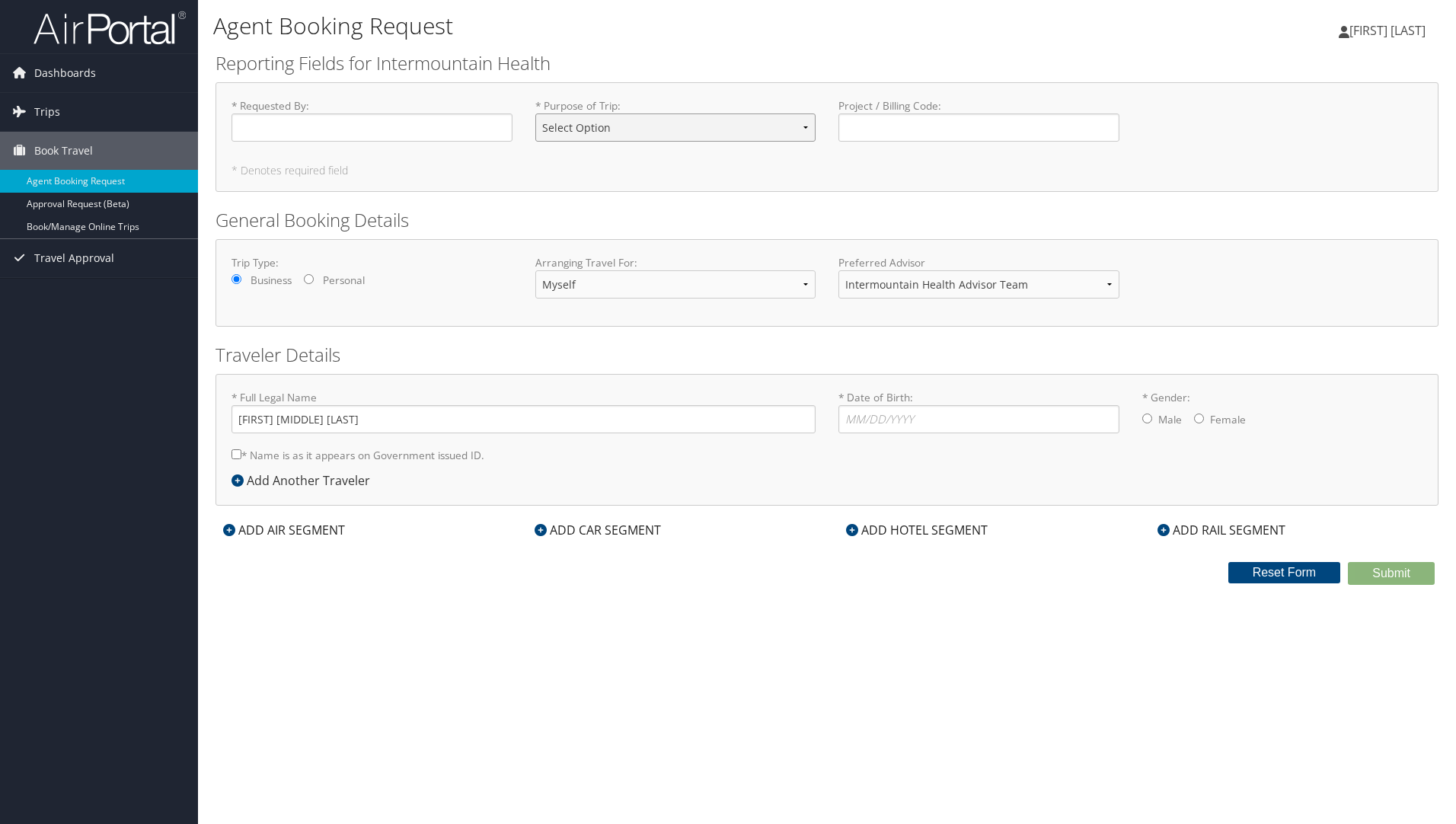 click on "Select Option 3rd Party Reimbursable Business CME Conf or Education Groups Personal Recruiting" at bounding box center [675, 127] 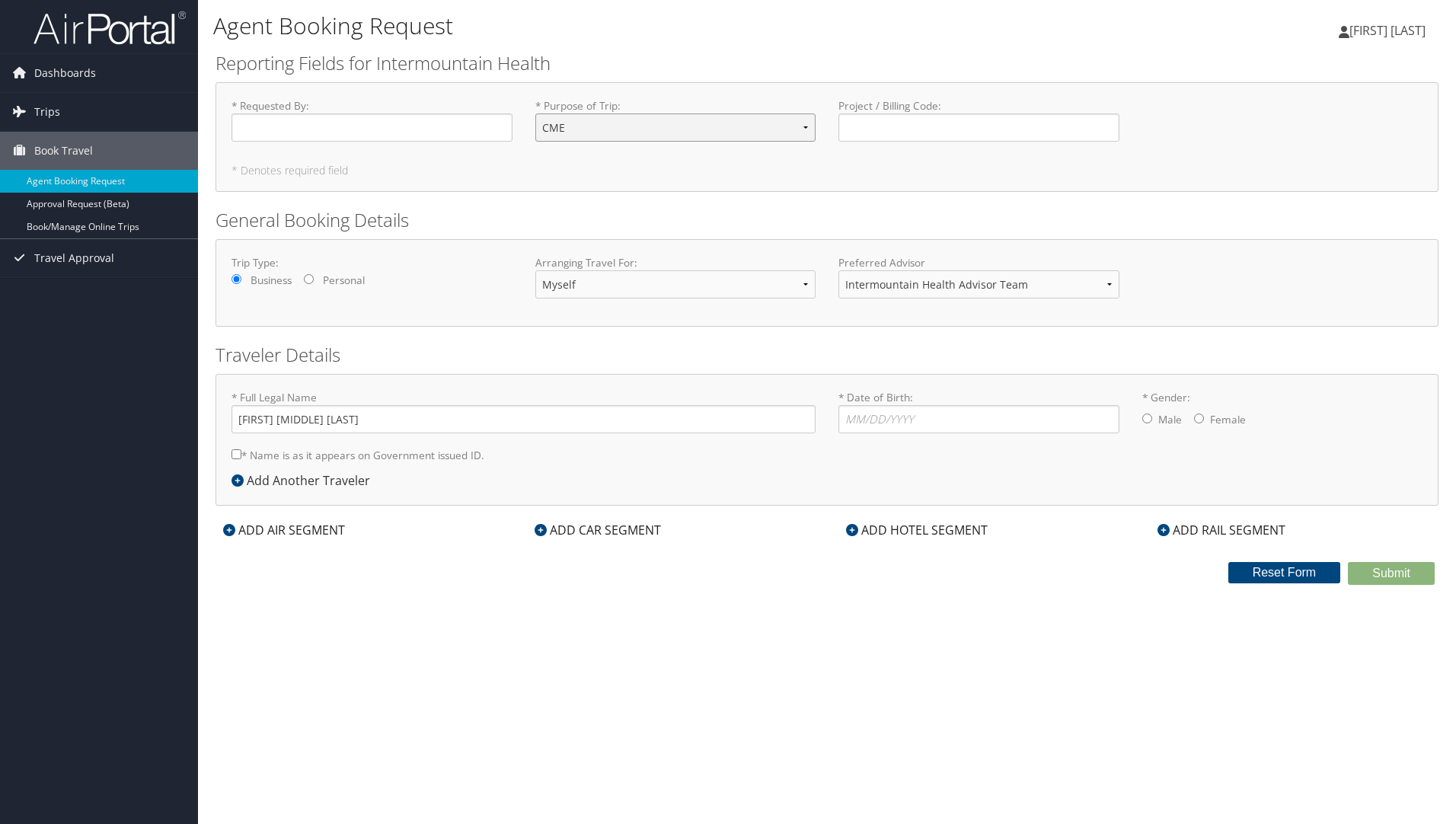 click on "Select Option 3rd Party Reimbursable Business CME Conf or Education Groups Personal Recruiting" at bounding box center [675, 127] 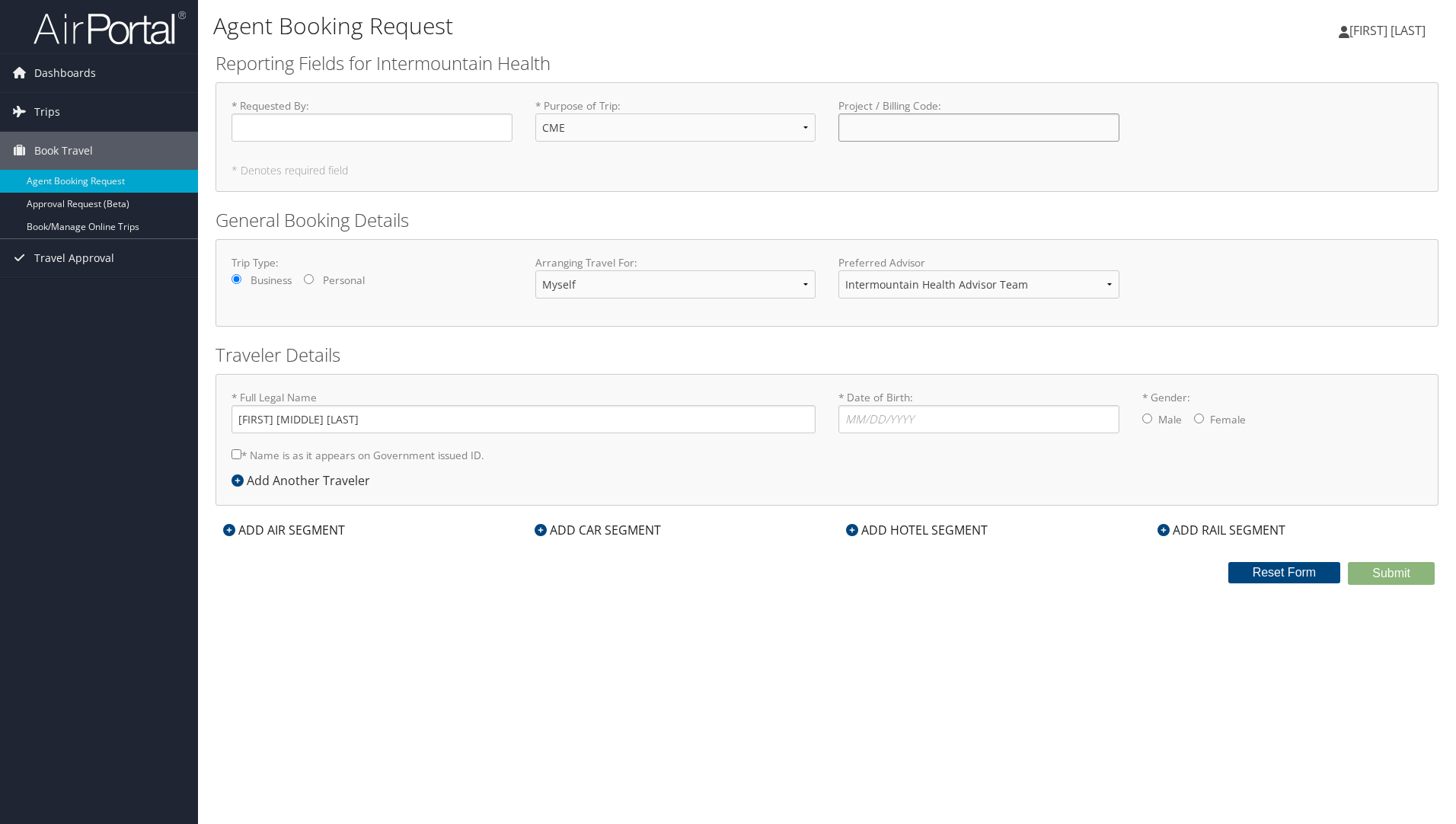 click on "Project / Billing Code : Required" 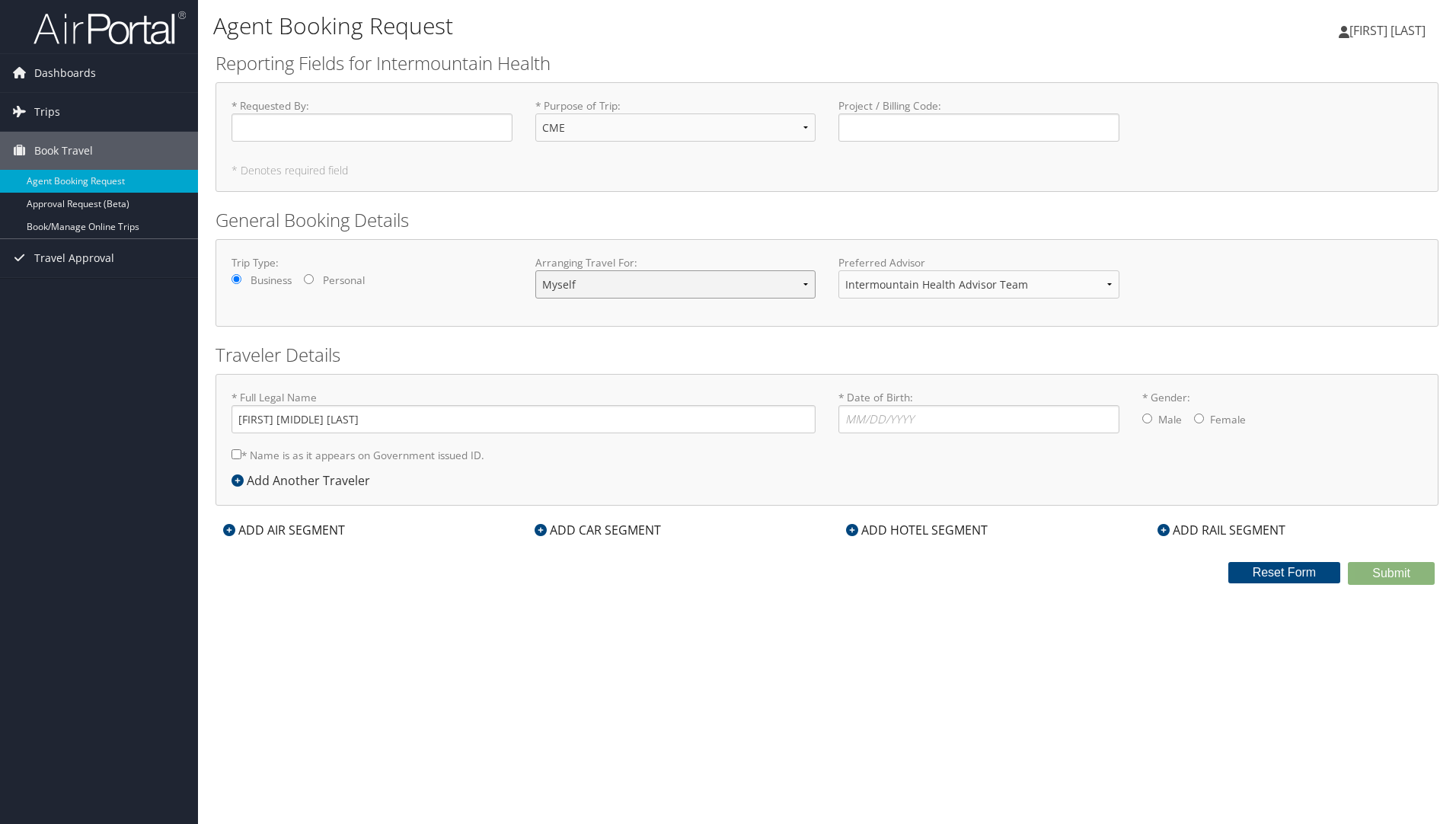 click on "Myself Another Traveler Guest Traveler" at bounding box center [675, 284] 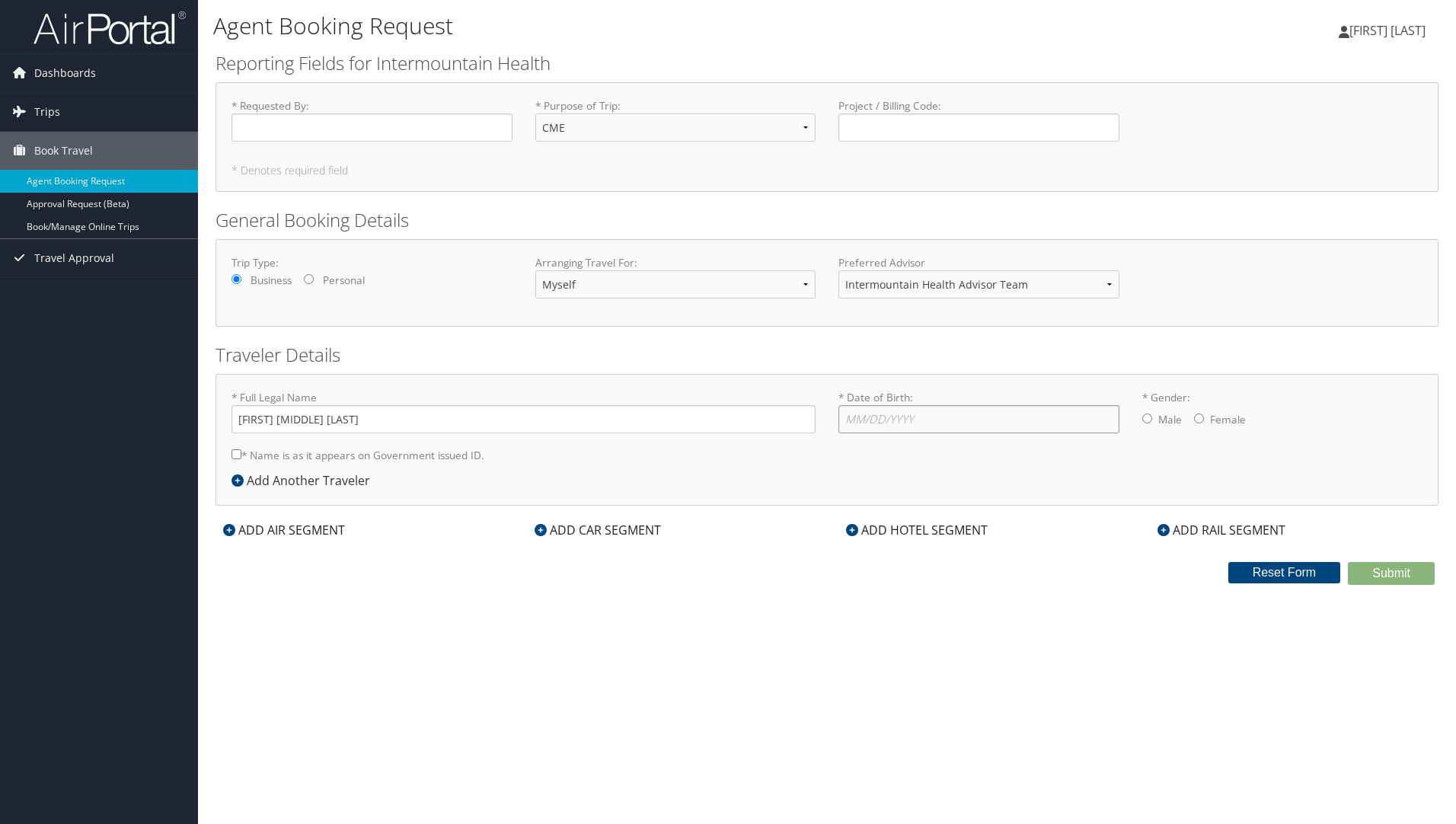 click on "* Date of Birth: Invalid Date" at bounding box center (979, 419) 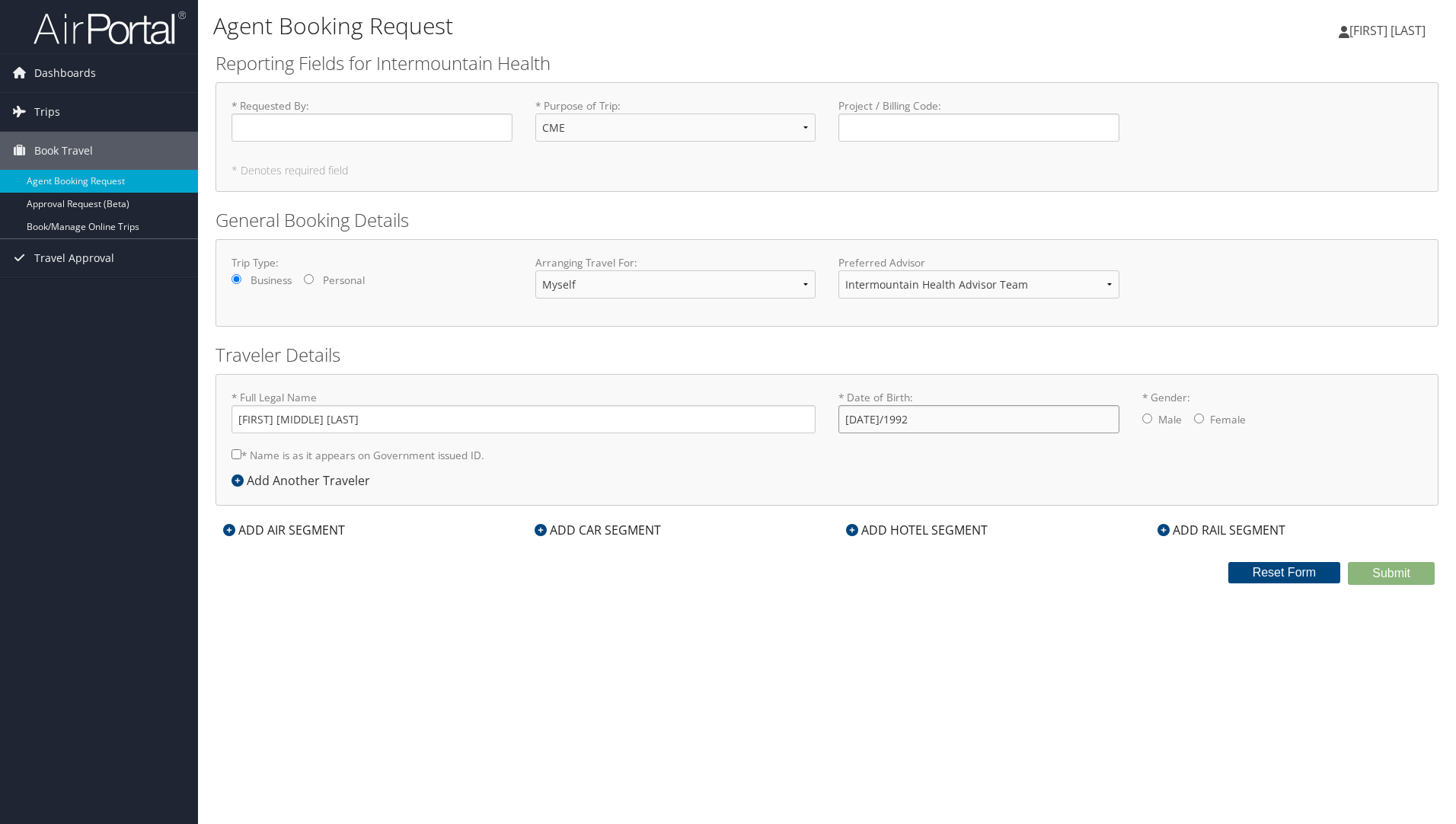type on "[DATE]/1992" 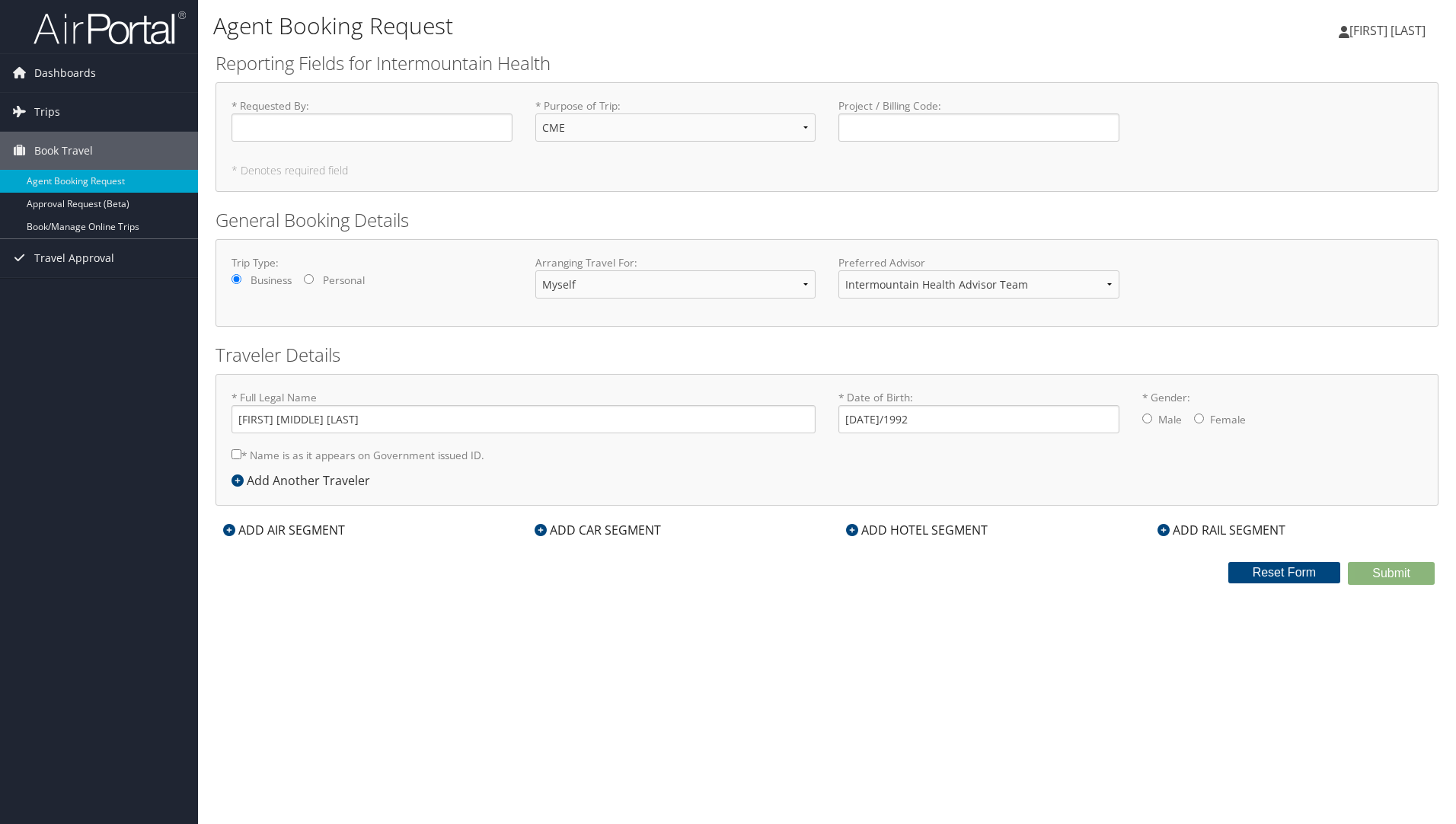 click on "* Gender:  Male Female" at bounding box center (1199, 418) 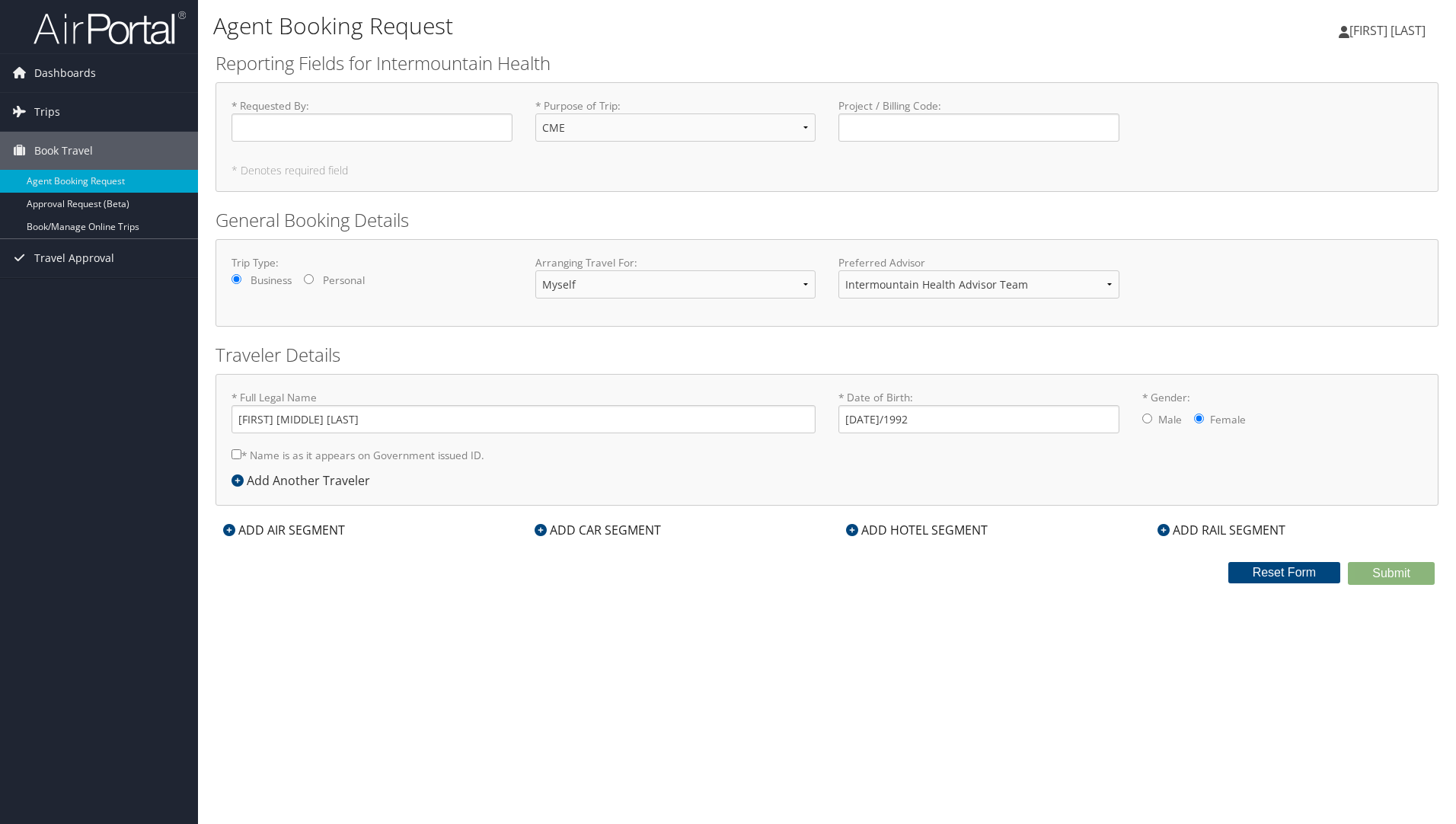 drag, startPoint x: 1196, startPoint y: 417, endPoint x: 1183, endPoint y: 426, distance: 15.811388 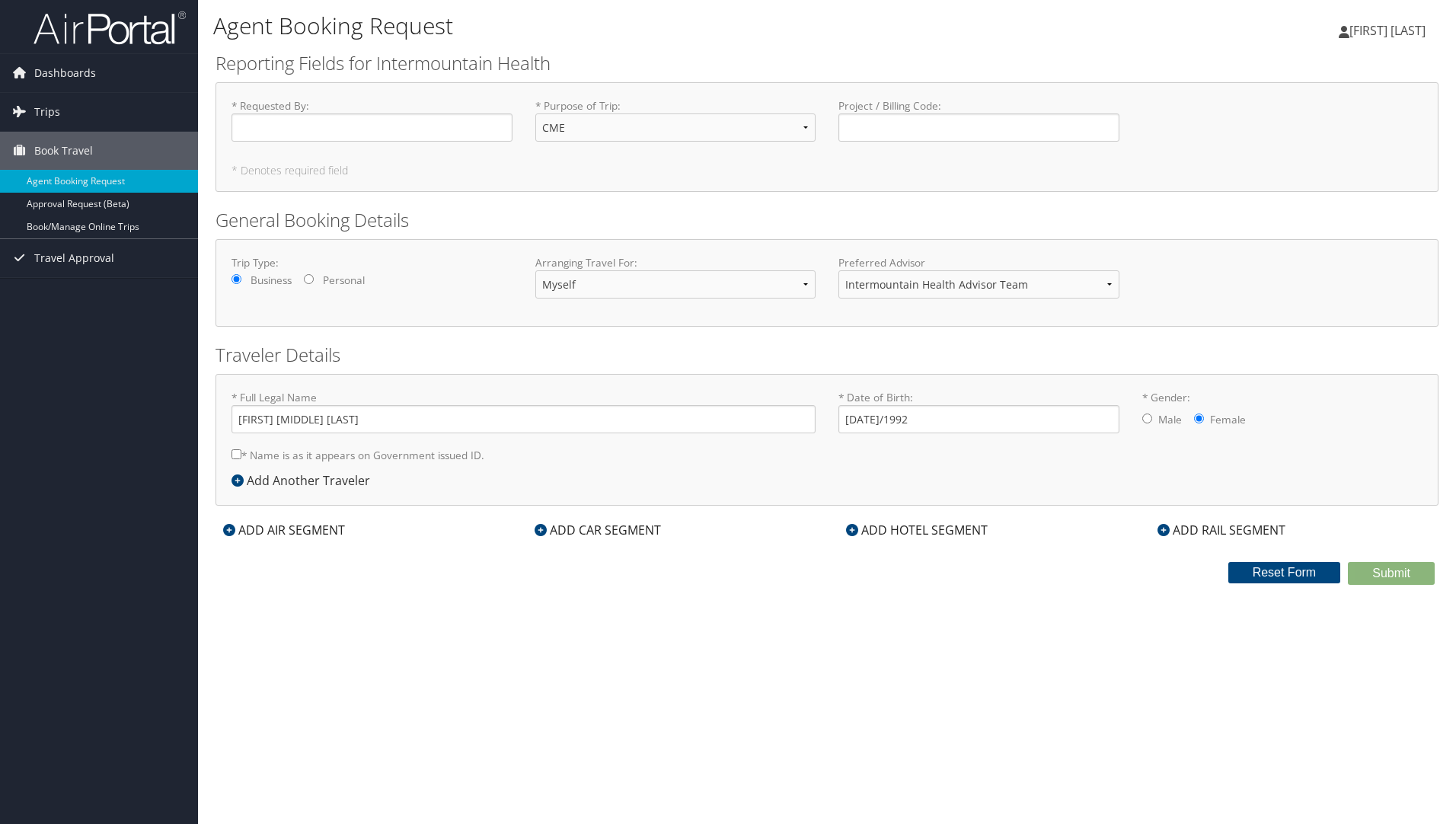 click on "ADD HOTEL SEGMENT" at bounding box center [917, 530] 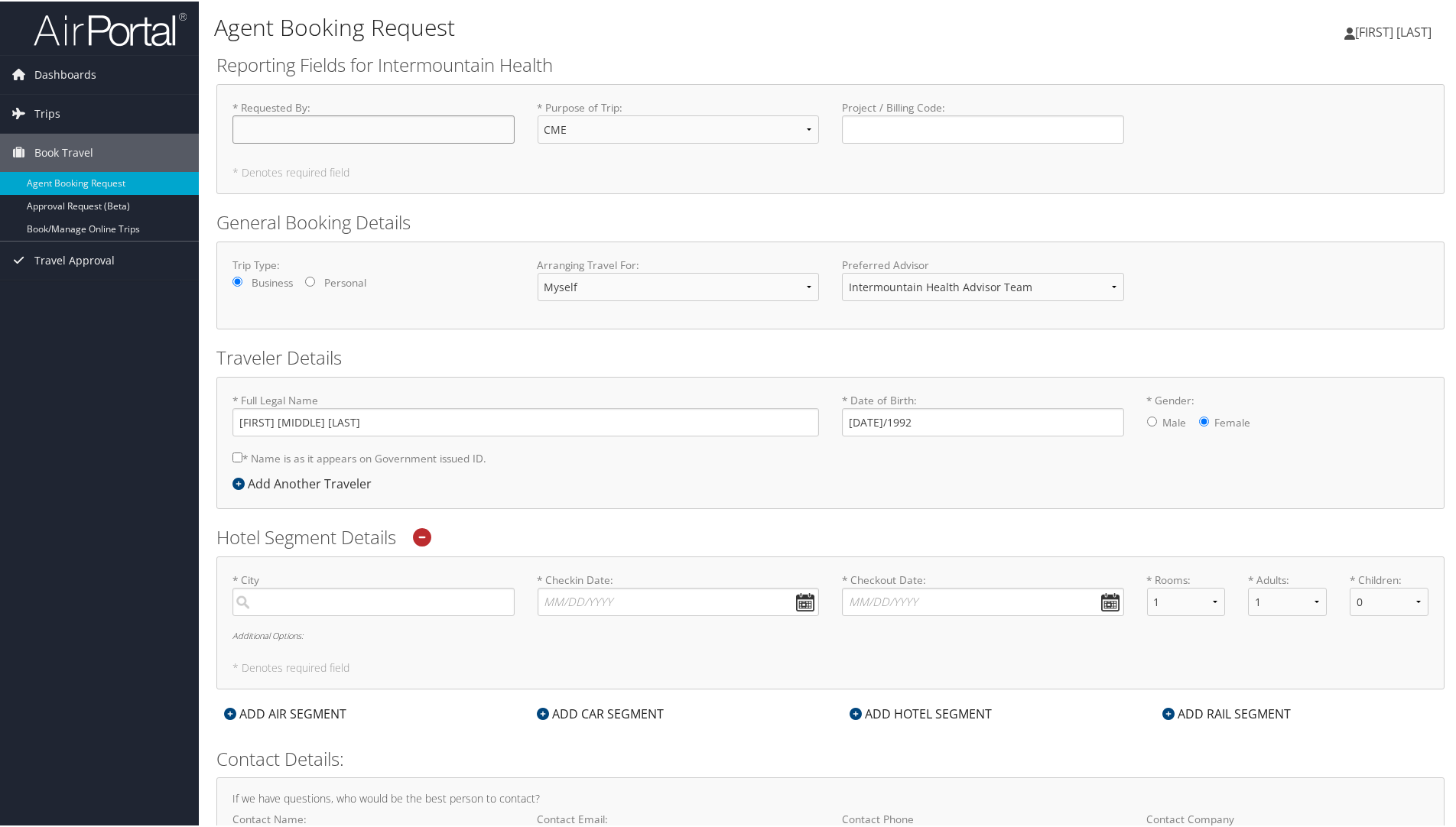 click on "*   Requested By : Required" at bounding box center [373, 128] 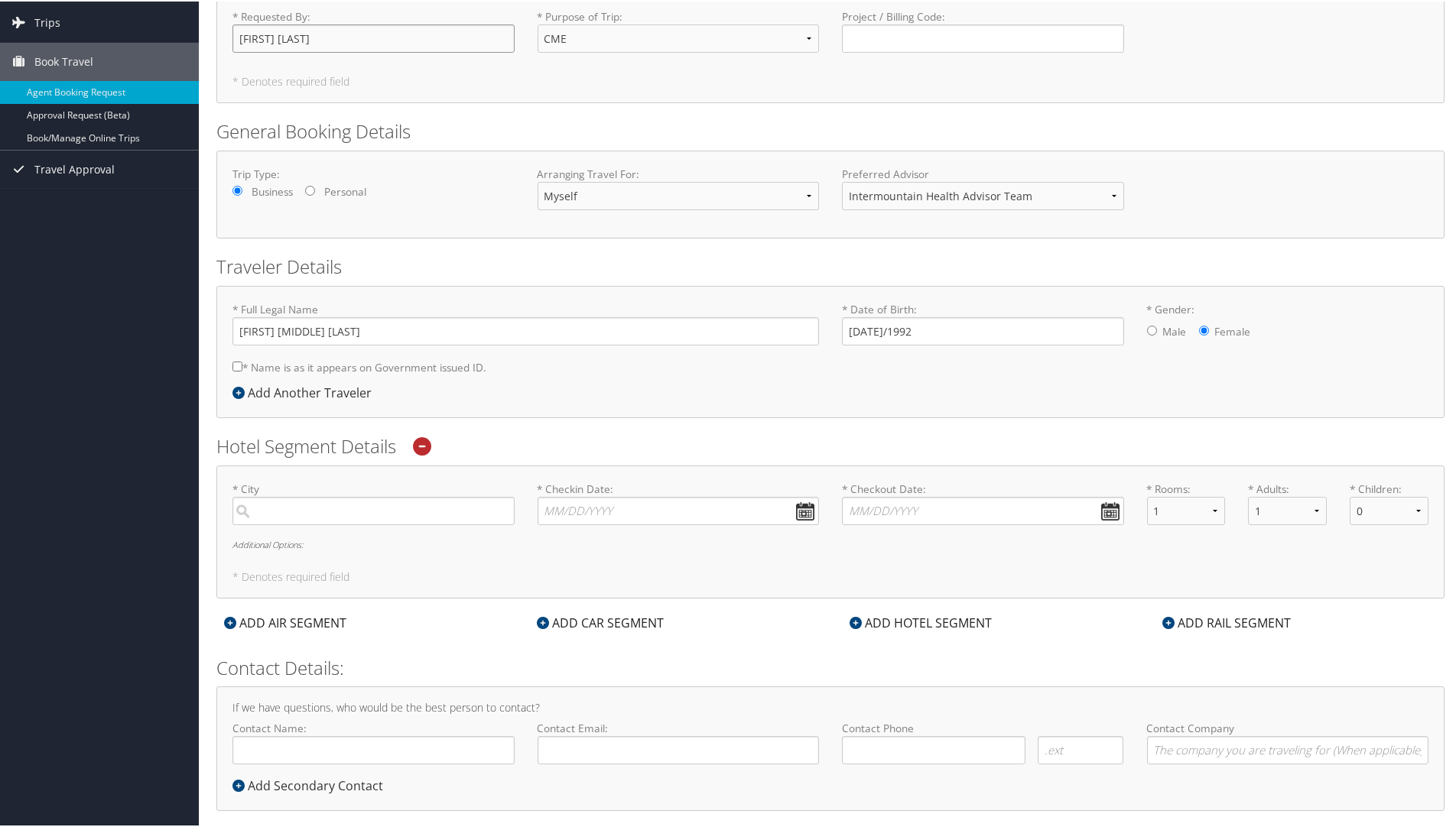 scroll, scrollTop: 112, scrollLeft: 0, axis: vertical 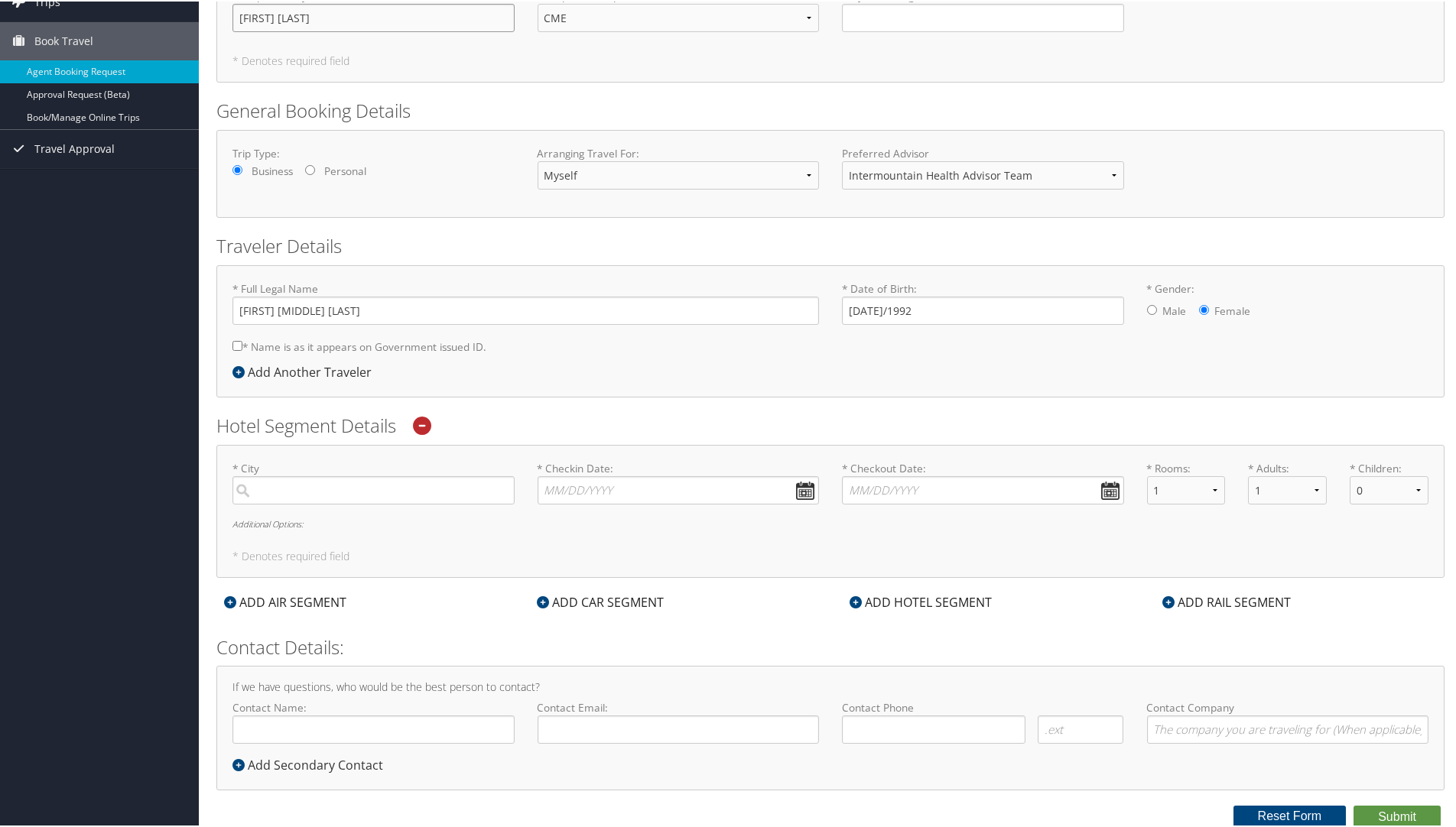 type on "[FIRST] [LAST]" 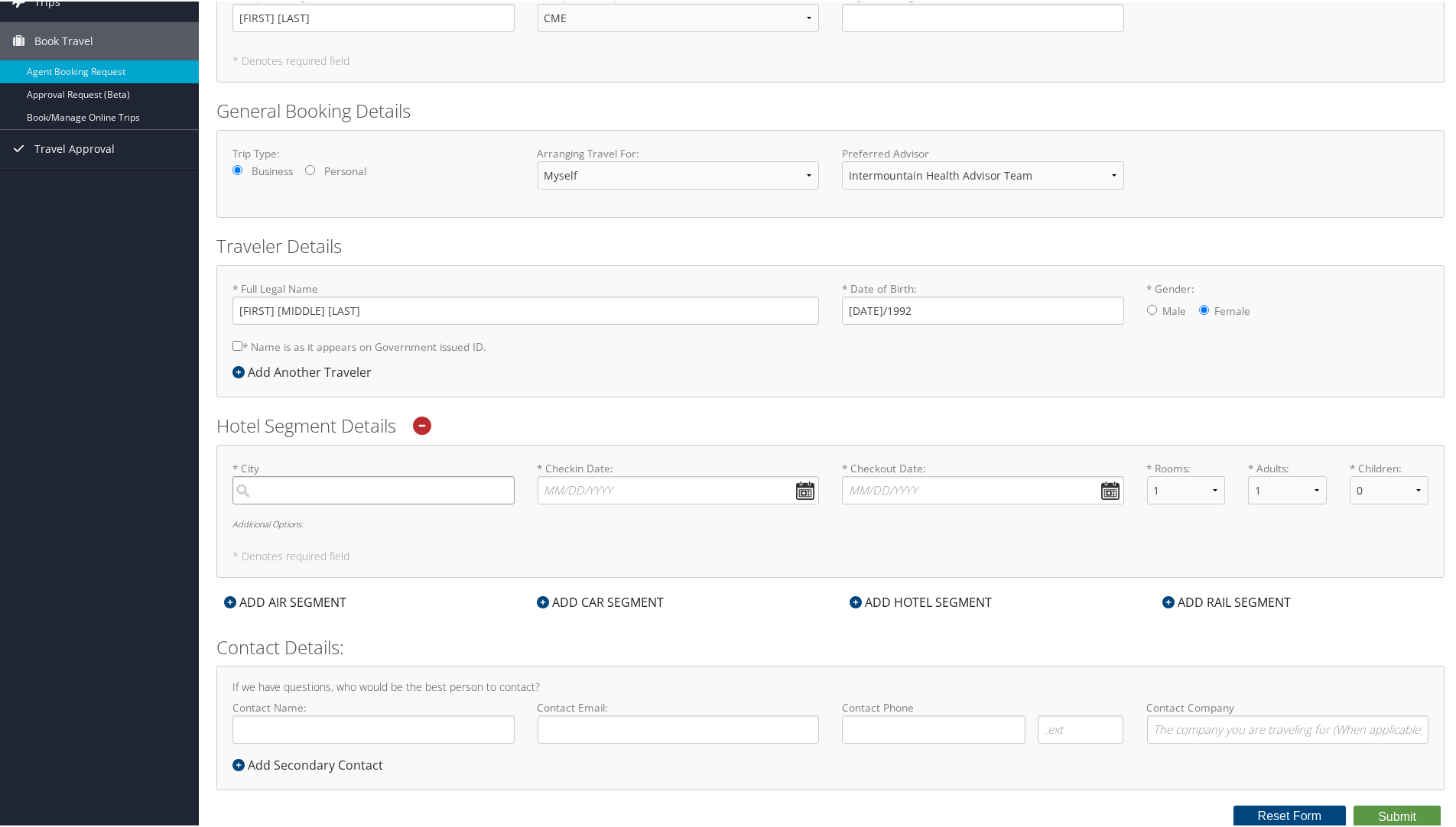 click at bounding box center (373, 488) 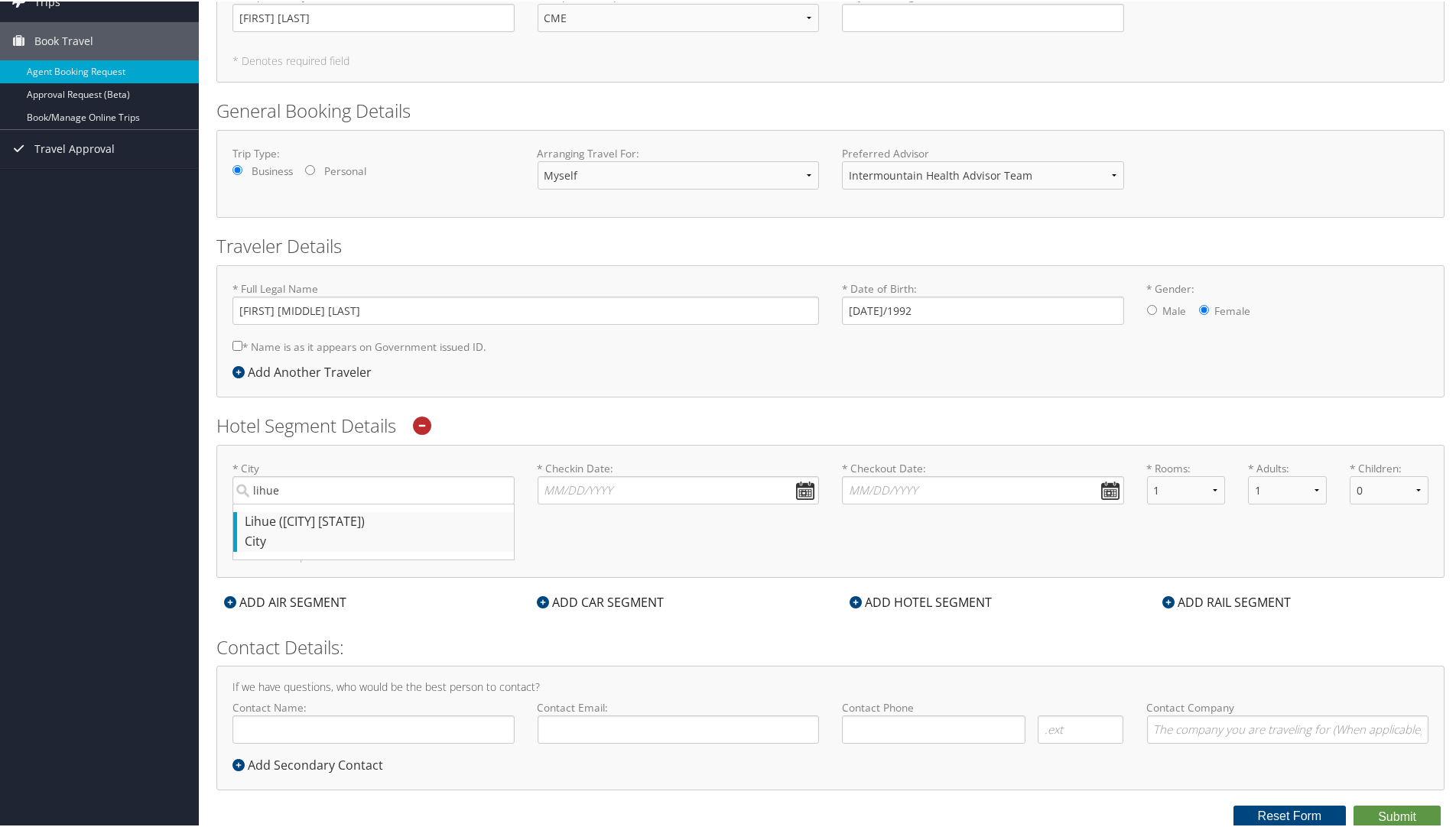 click on "City" at bounding box center (375, 540) 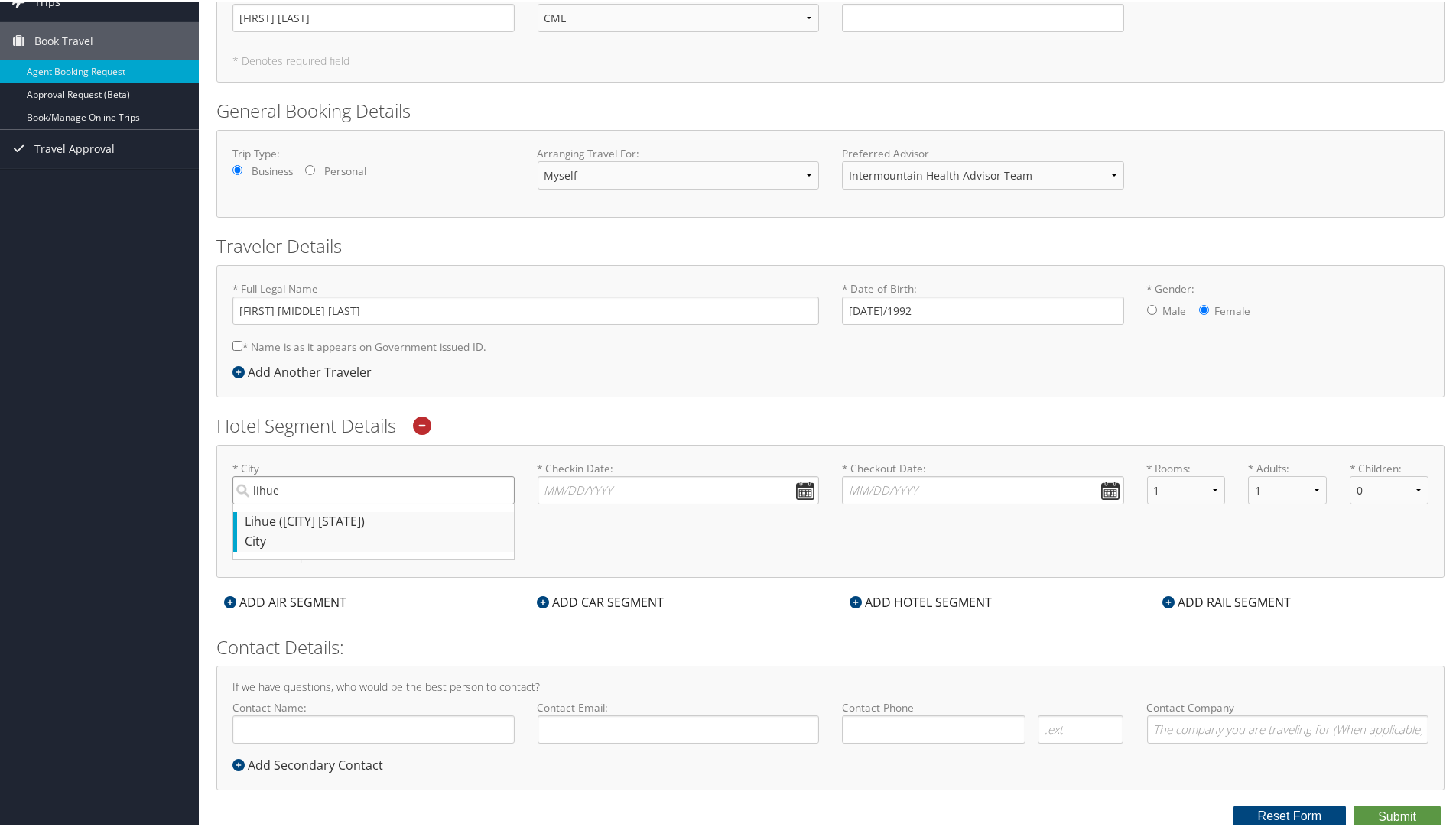click on "lihue" at bounding box center (373, 488) 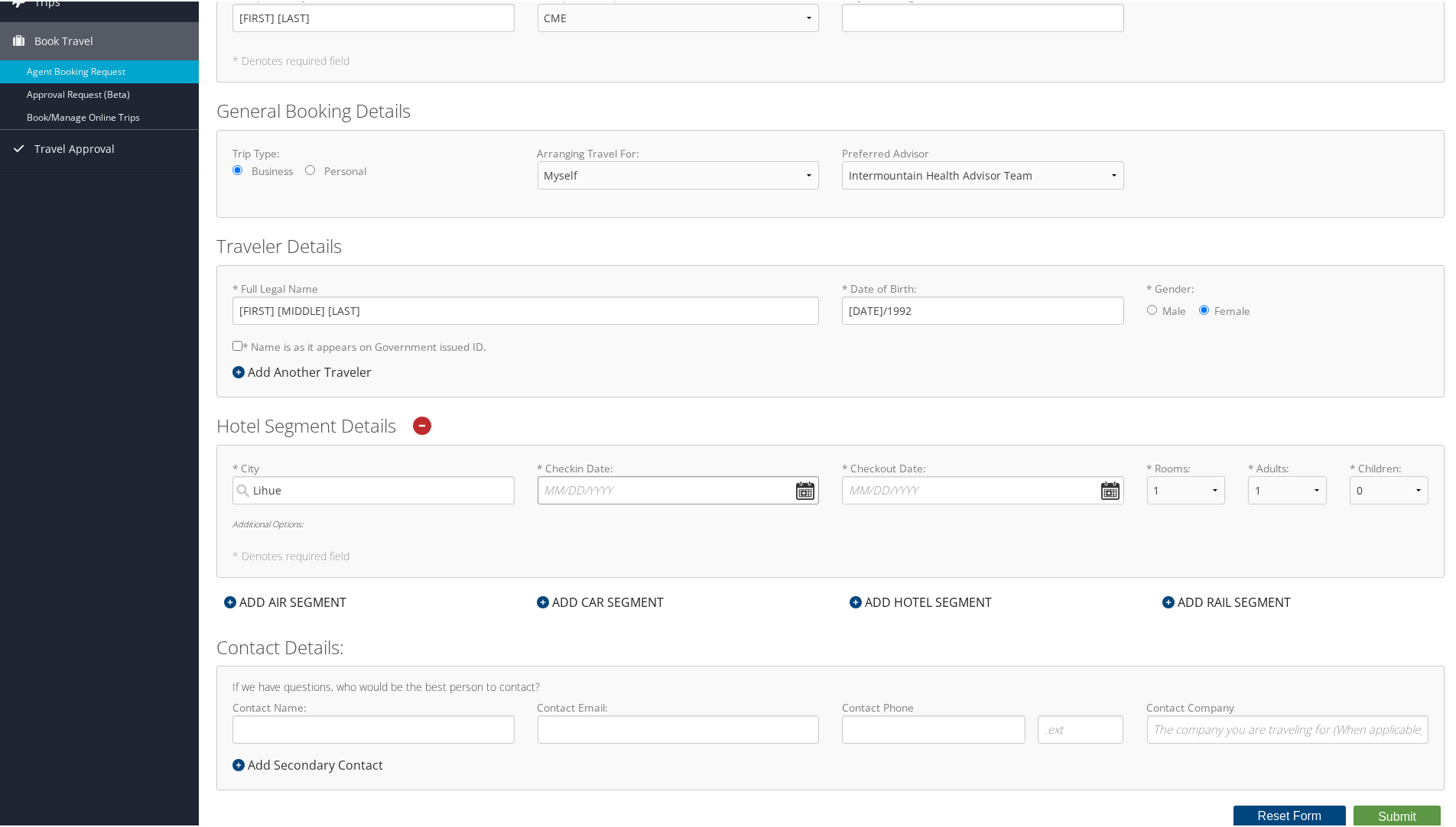 click on "* Checkin Date: Dates must be valid" at bounding box center (678, 488) 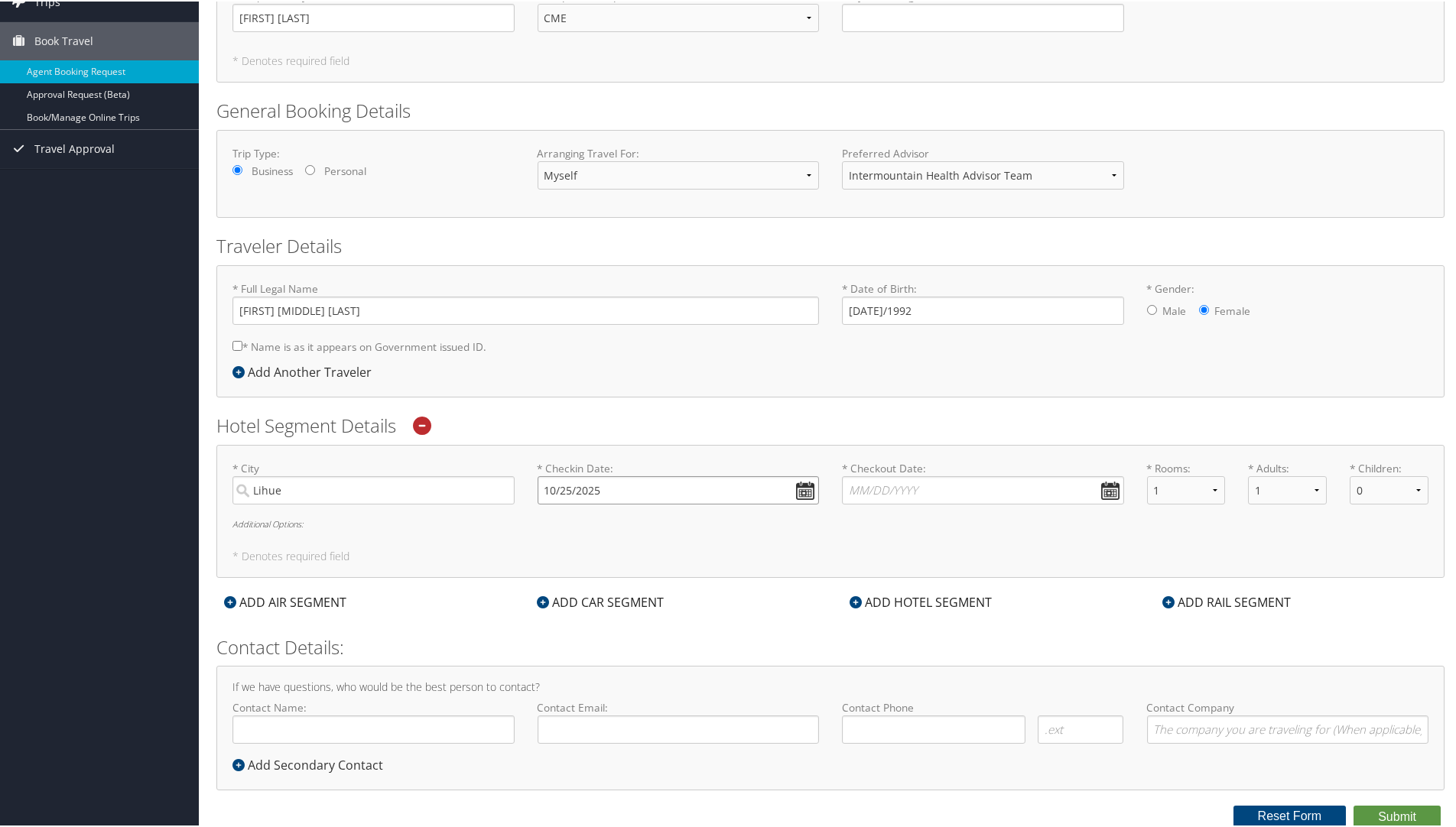 type on "10/25/2025" 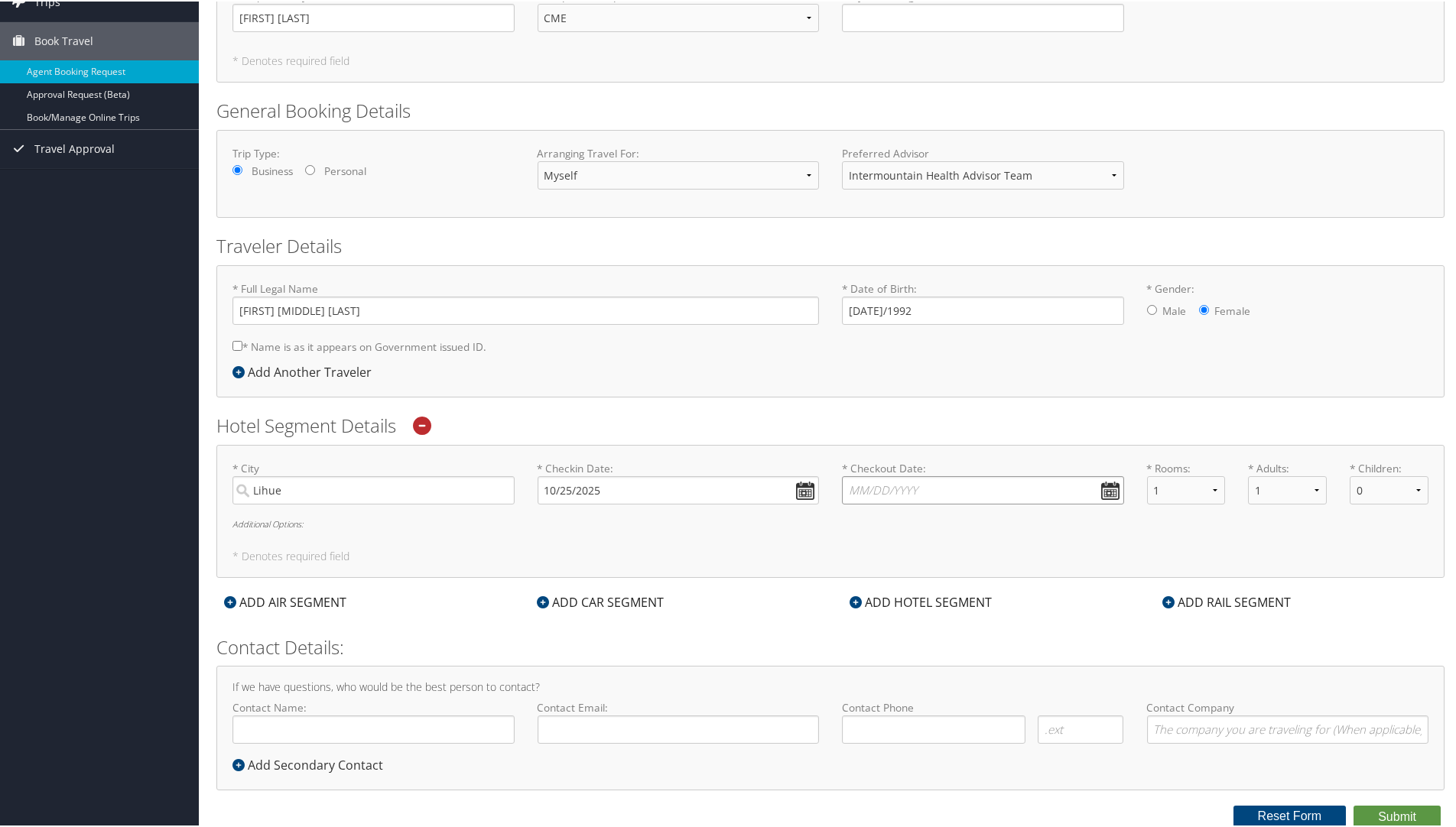click on "* Checkout Date: Dates must be valid" at bounding box center [983, 488] 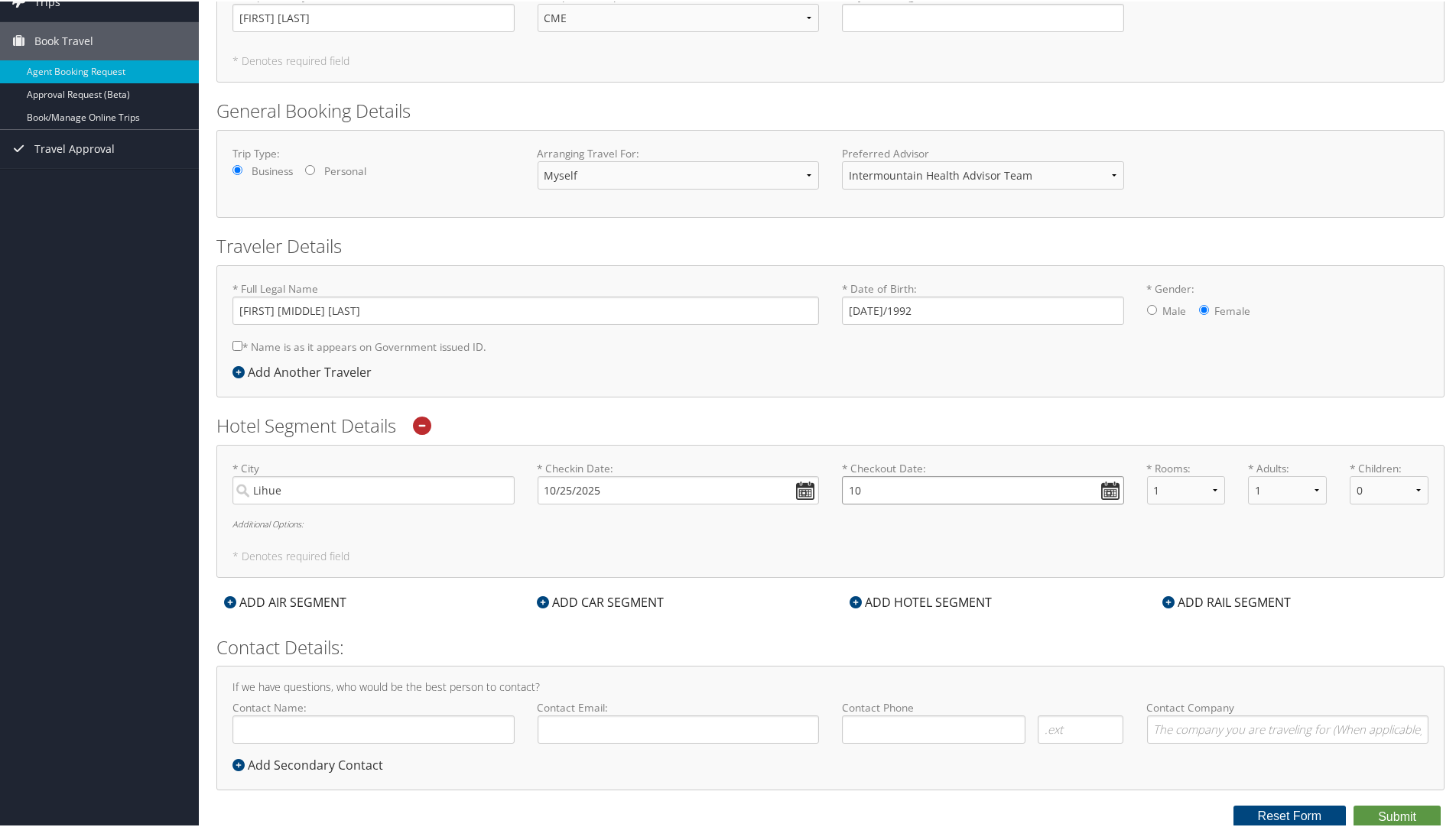 type on "1" 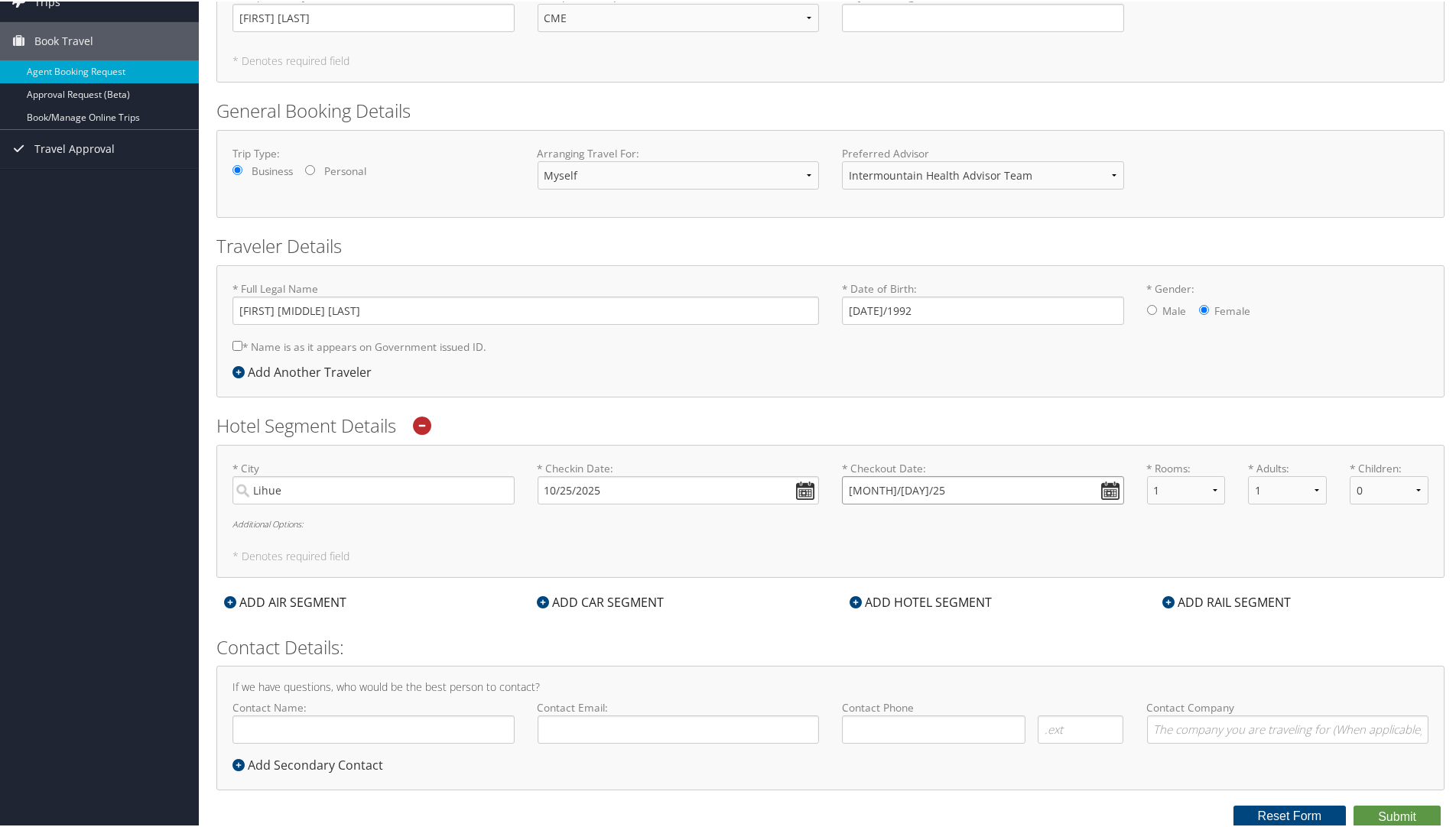 type on "[MONTH]/[DAY]/25" 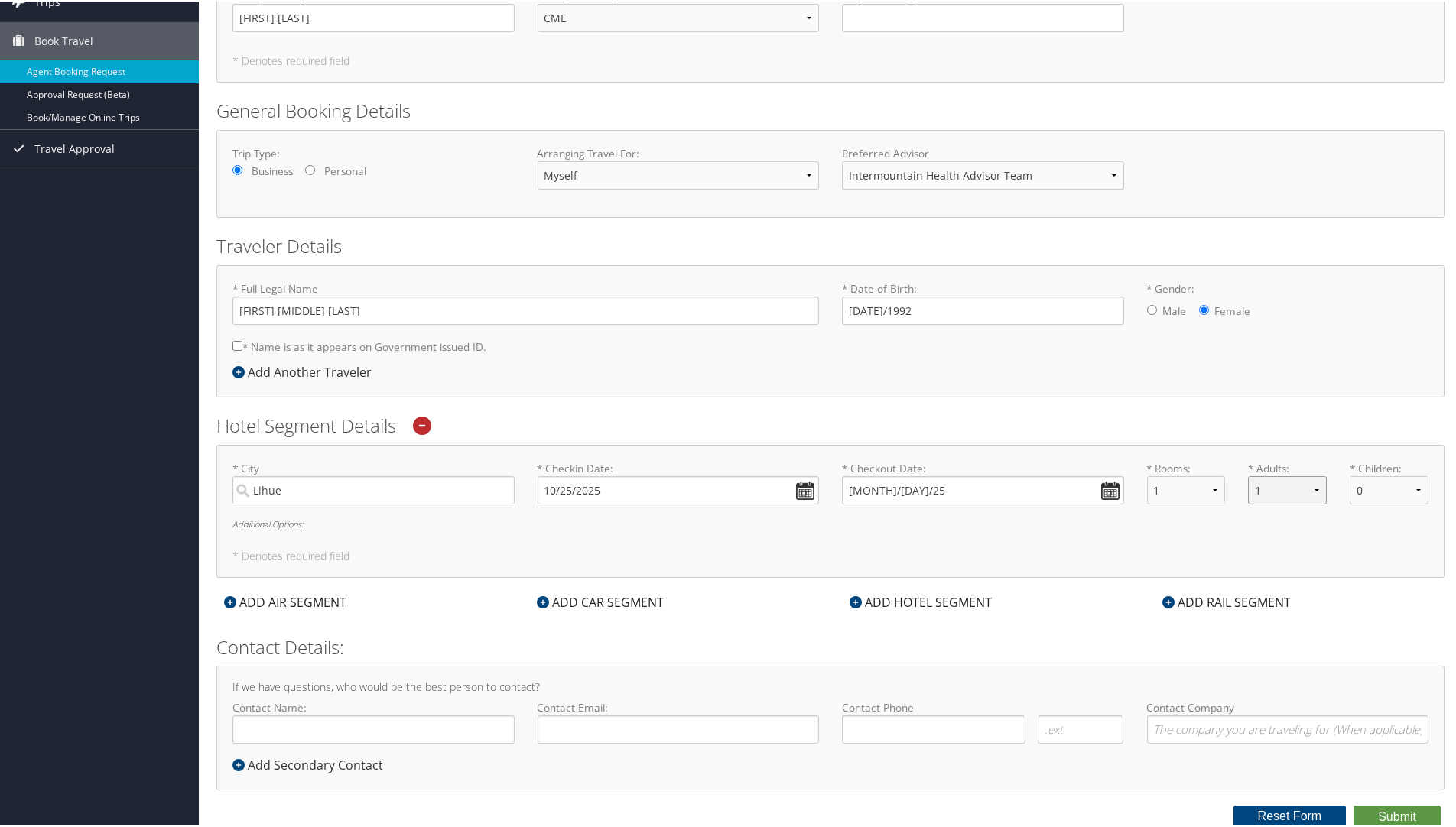 click on "1   2   3   4   5" at bounding box center (1287, 488) 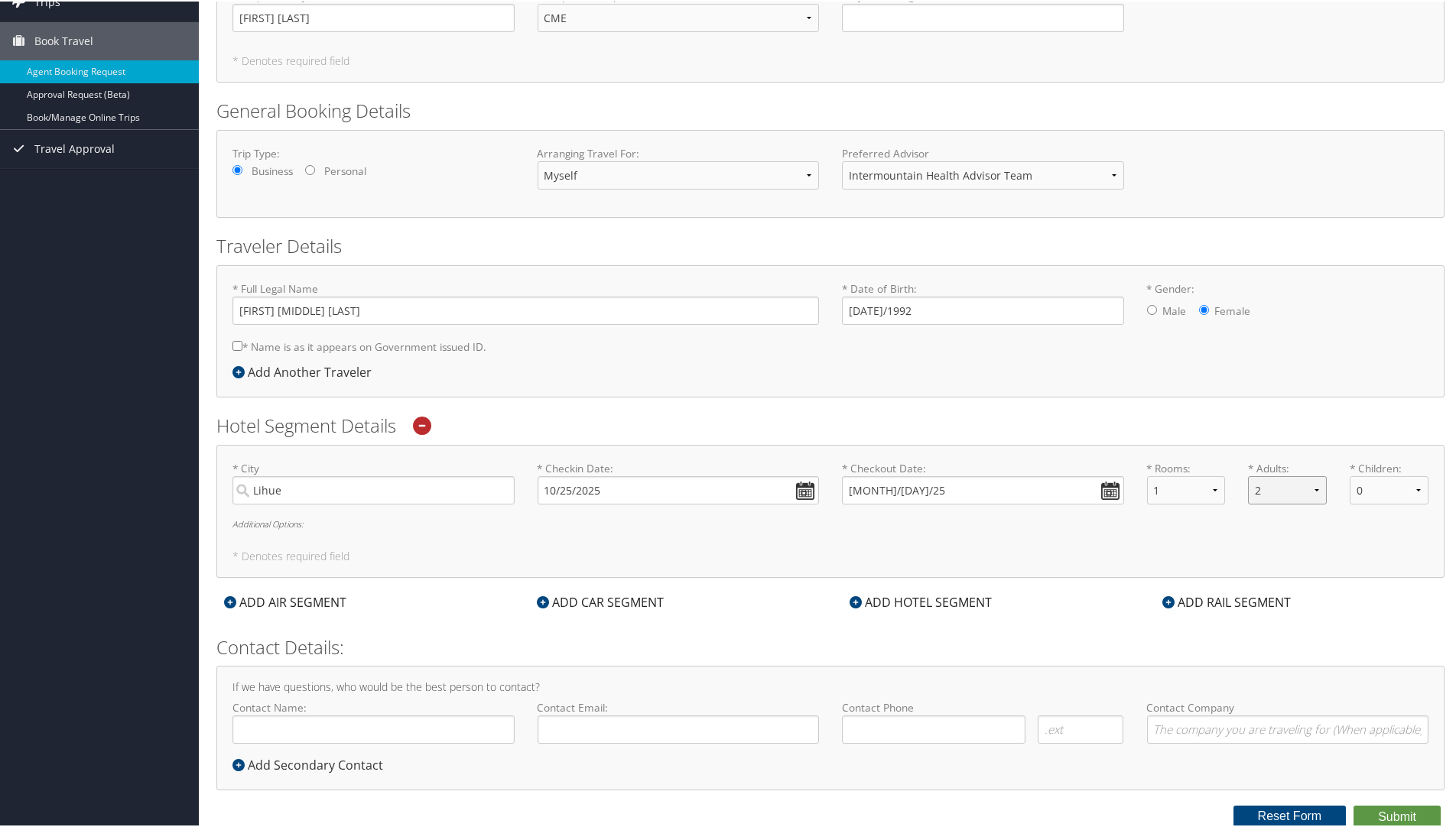 click on "1   2   3   4   5" at bounding box center [1287, 488] 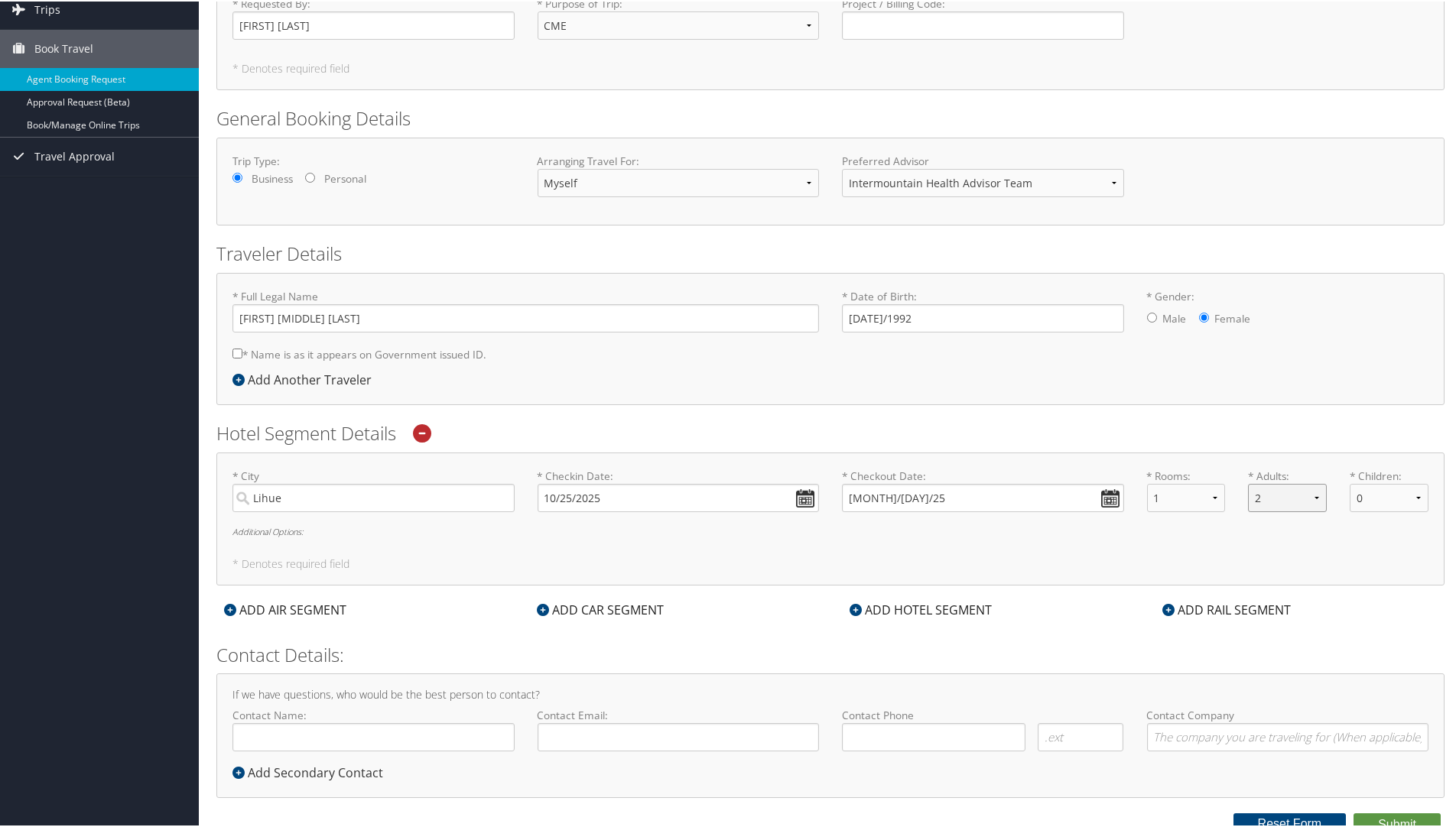scroll, scrollTop: 112, scrollLeft: 0, axis: vertical 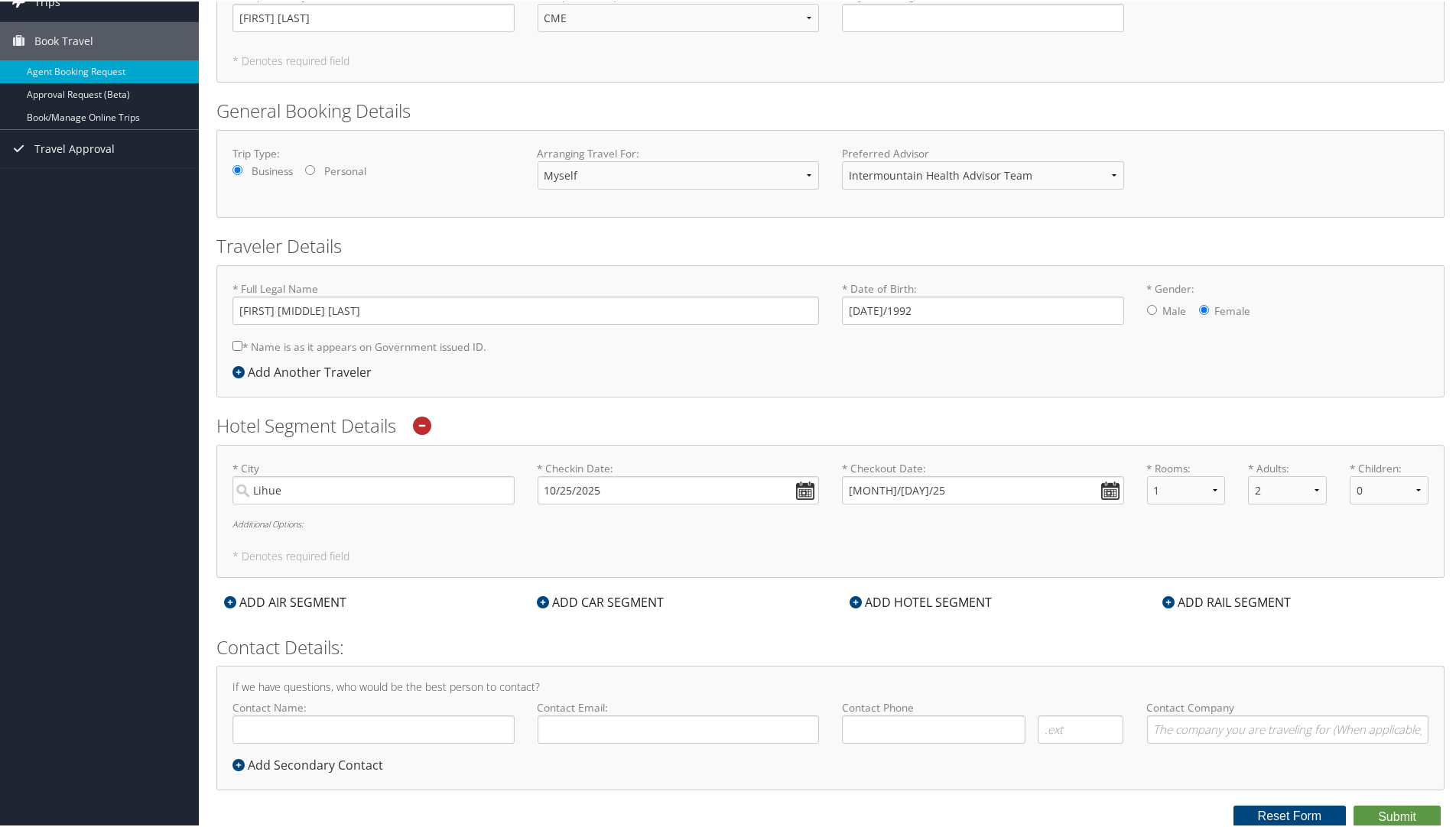 click on "Contact Name: Required" at bounding box center (373, 726) 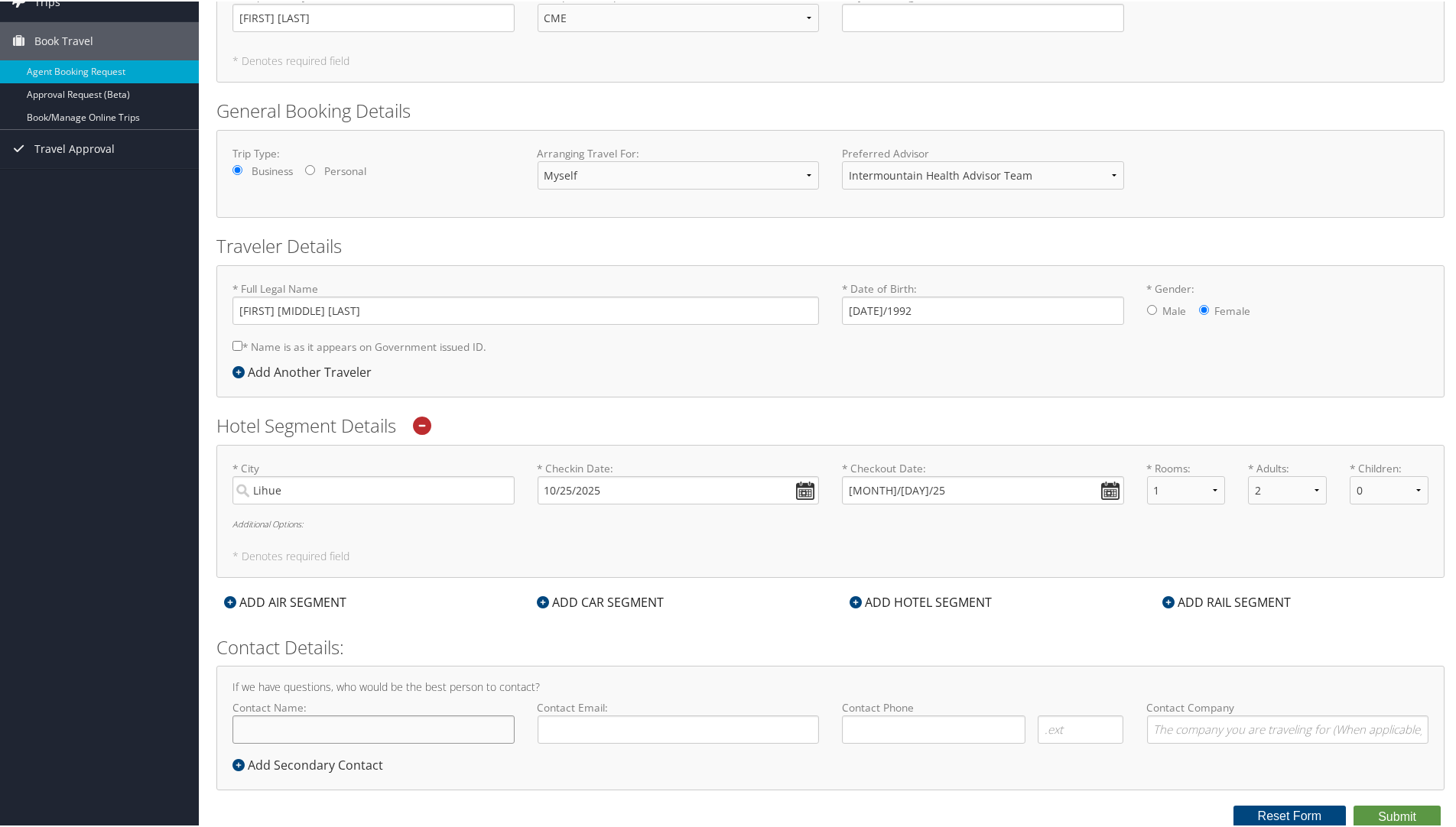 click on "Contact Name:" 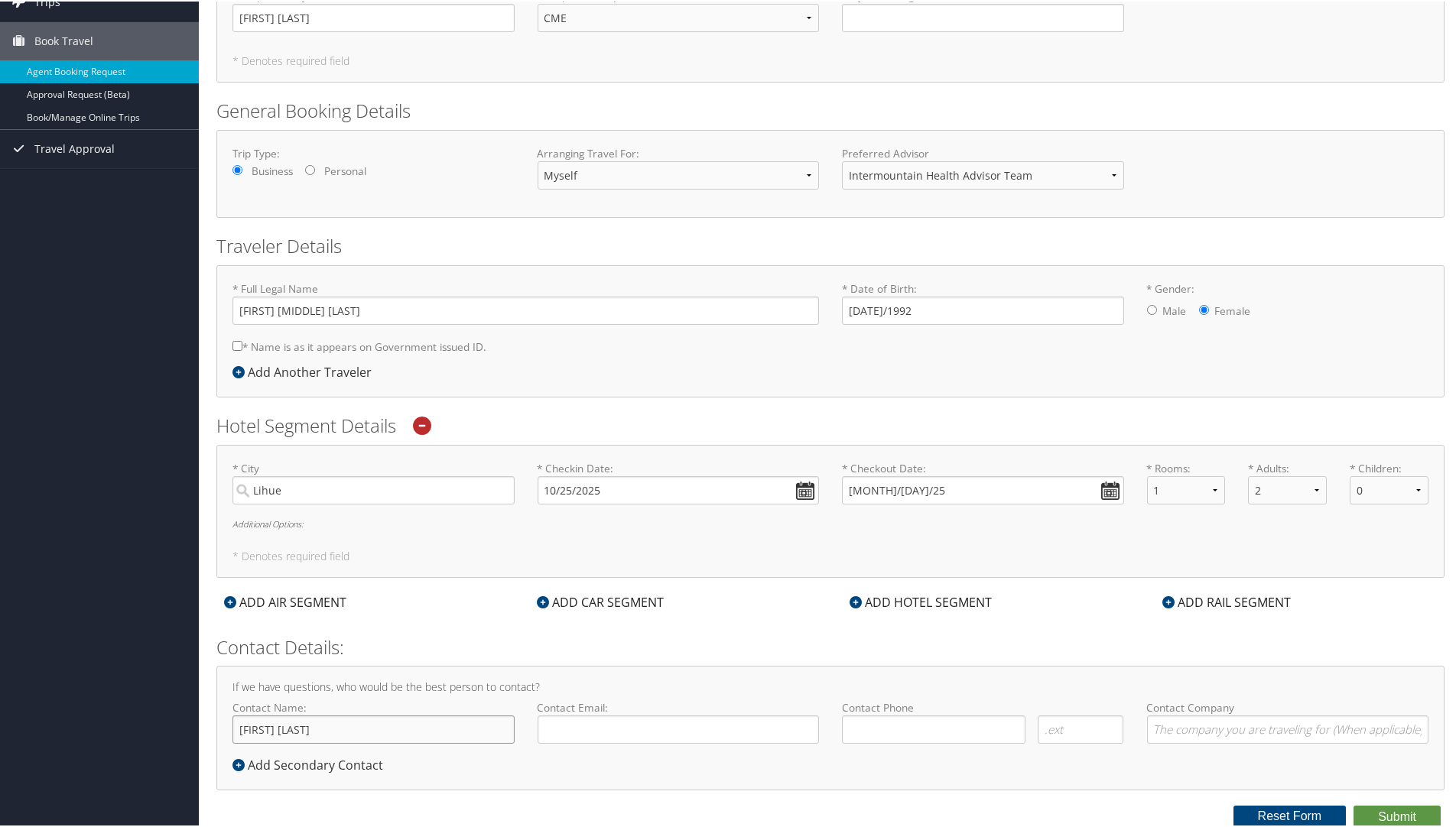 type on "[FIRST] [LAST]" 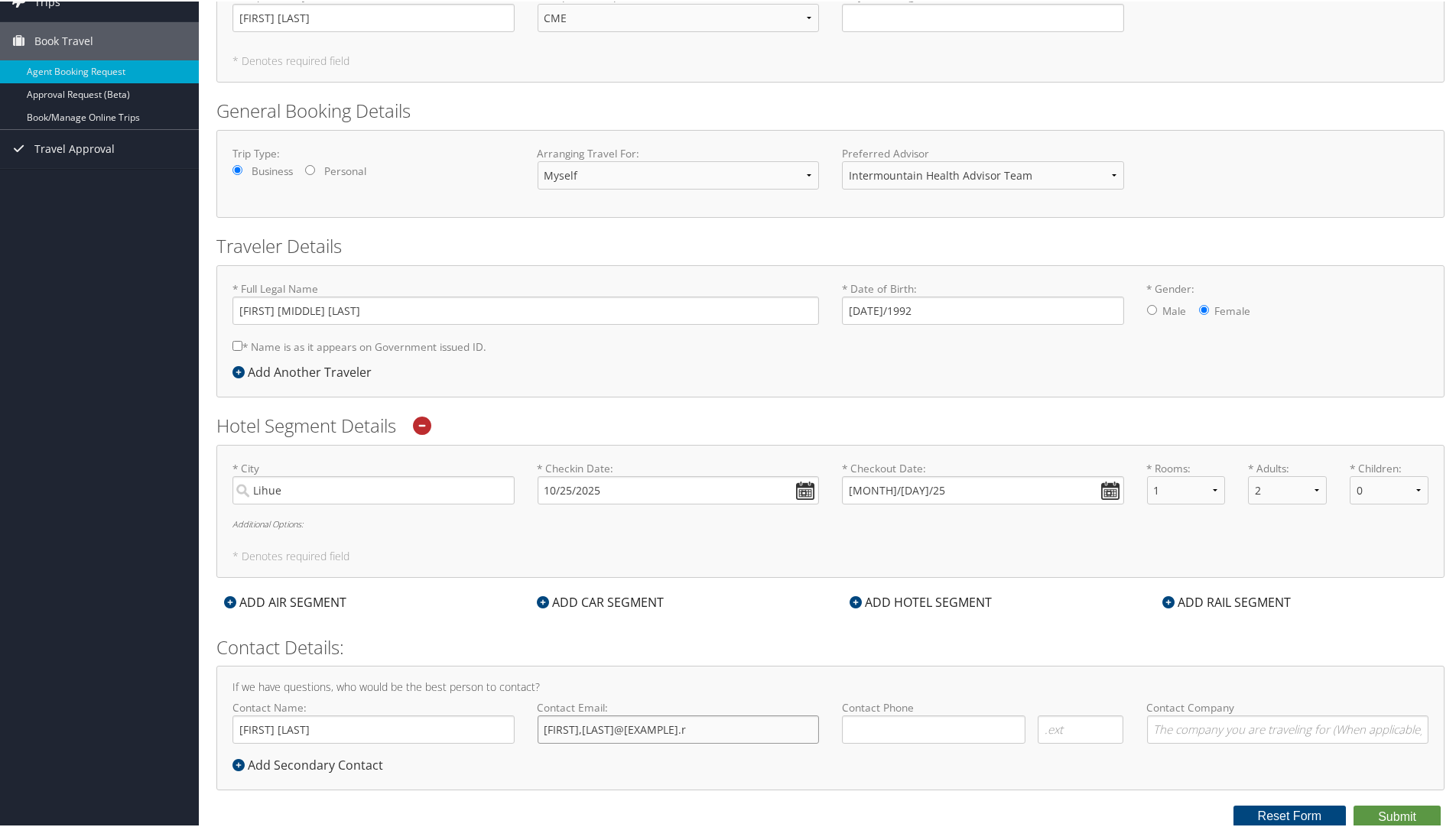 type on "[FIRST],[LAST]@[EXAMPLE].r" 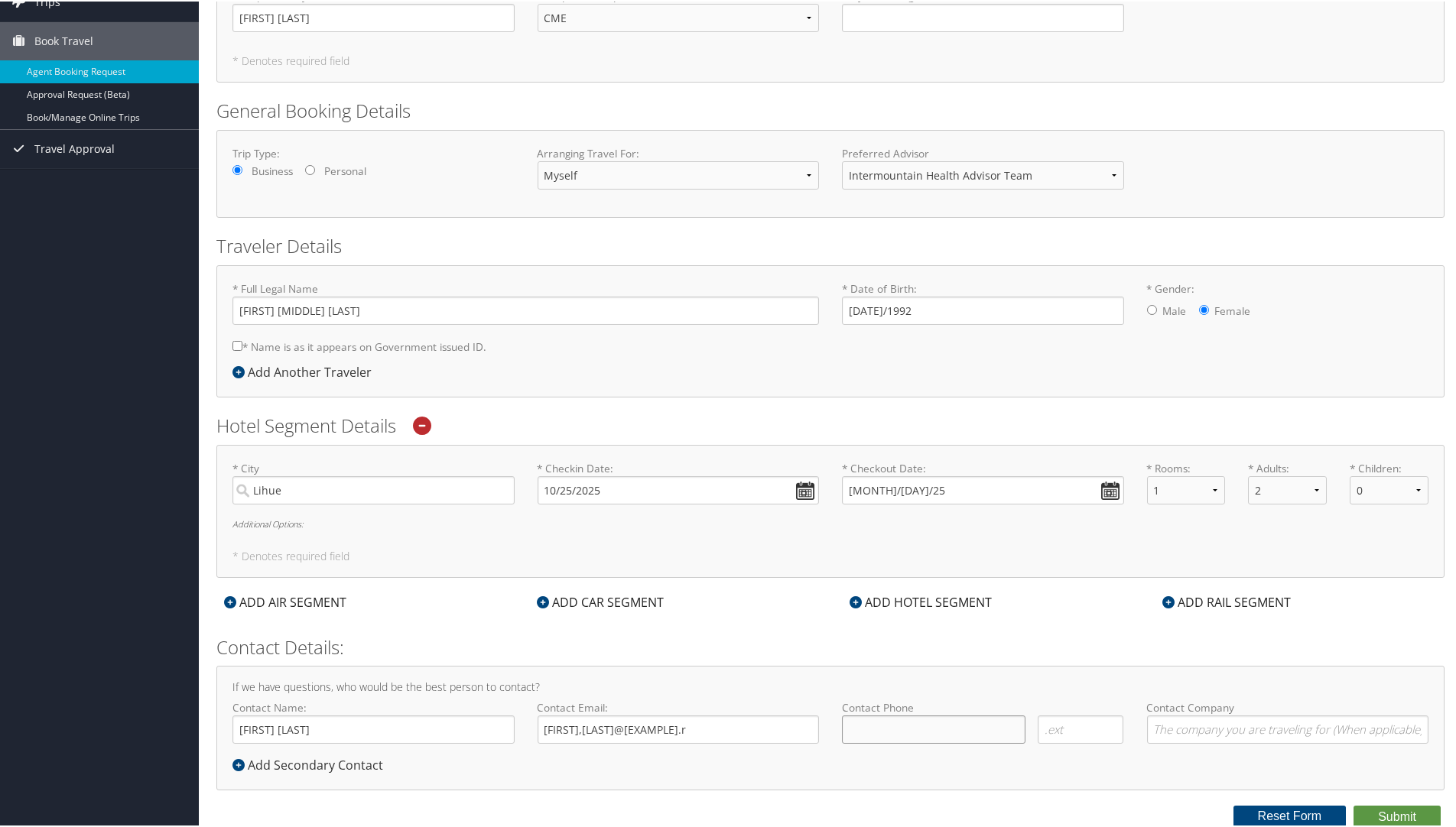 type on "(   )    -" 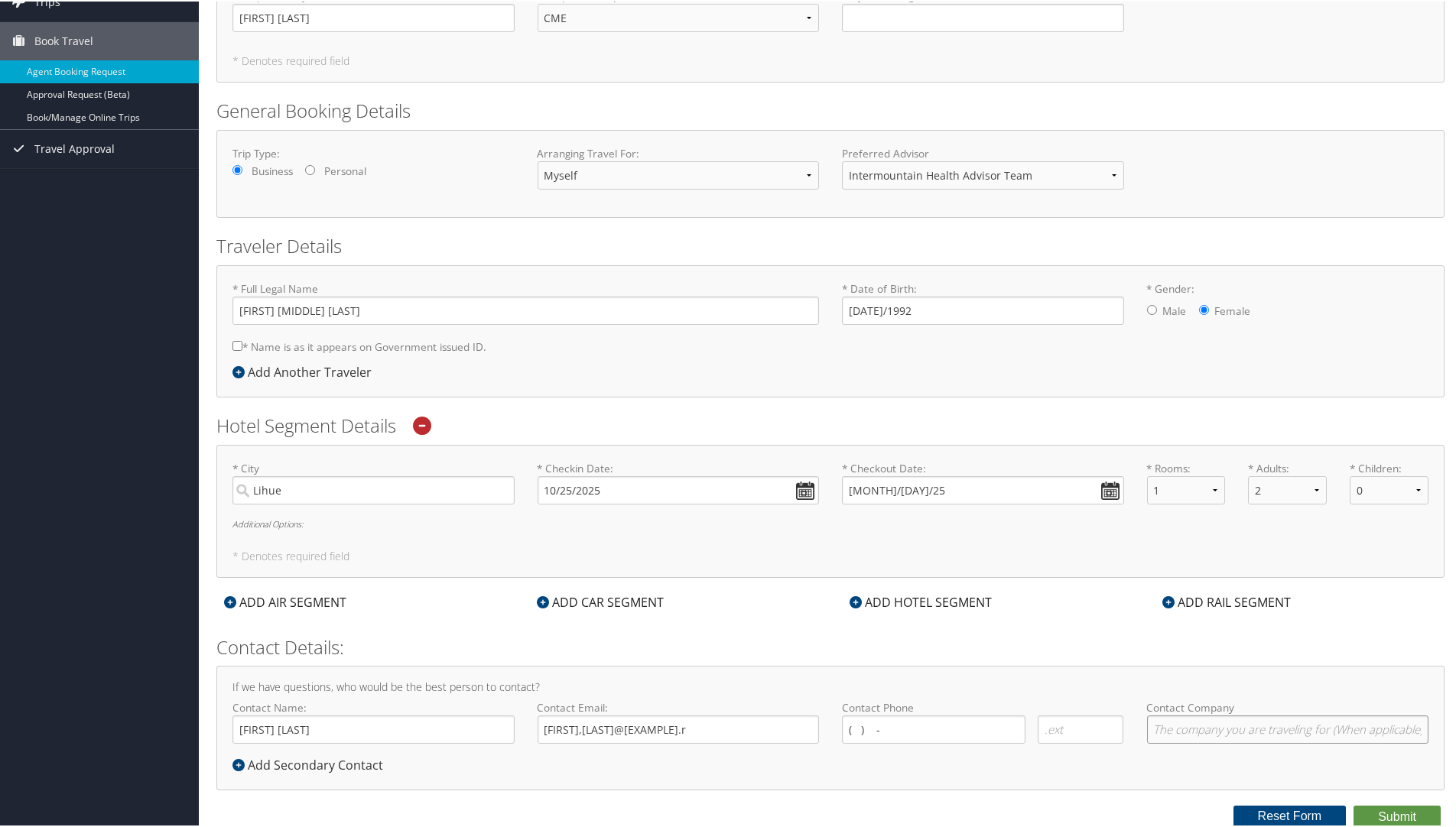 type 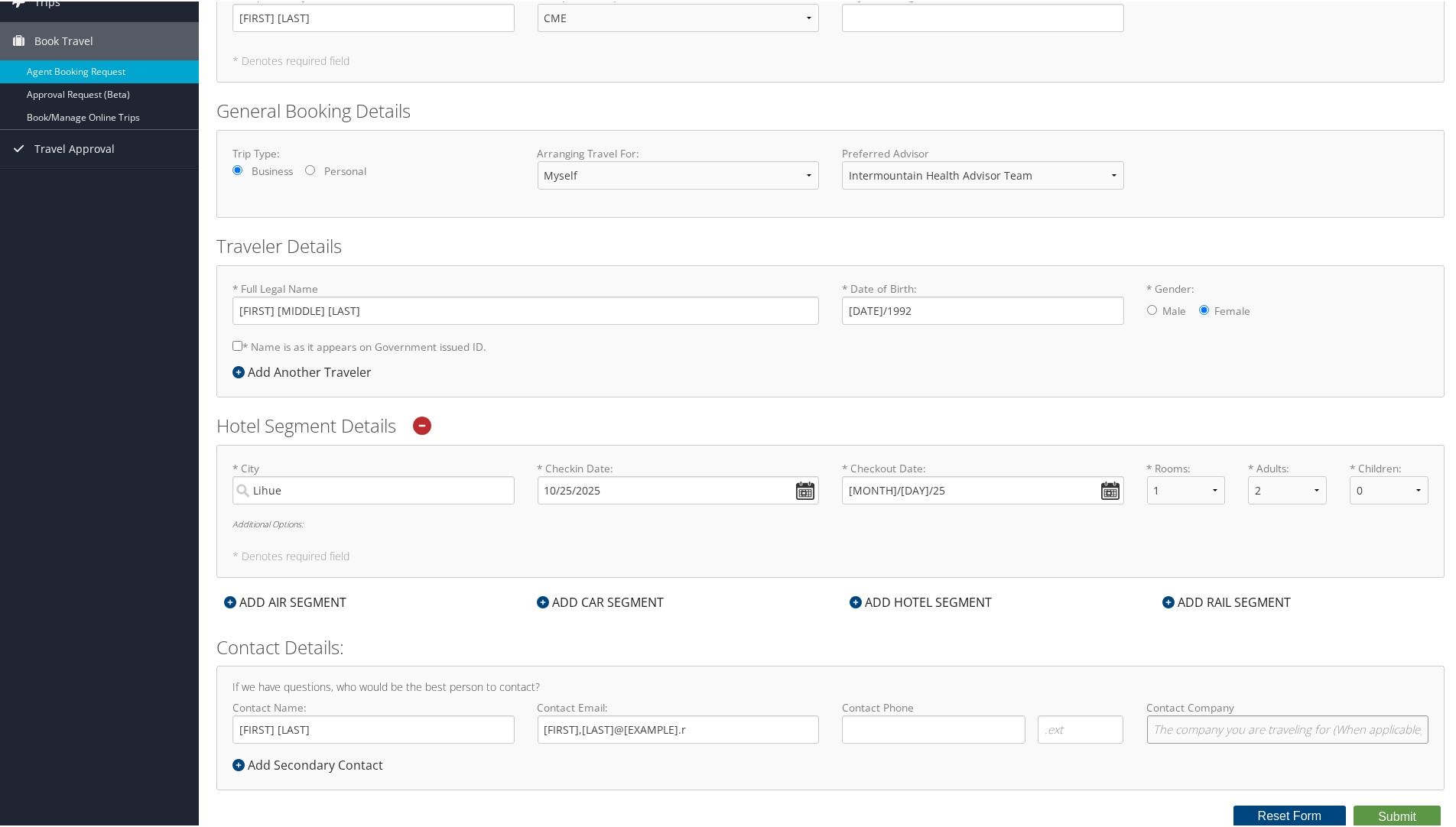 click on "Contact Company" 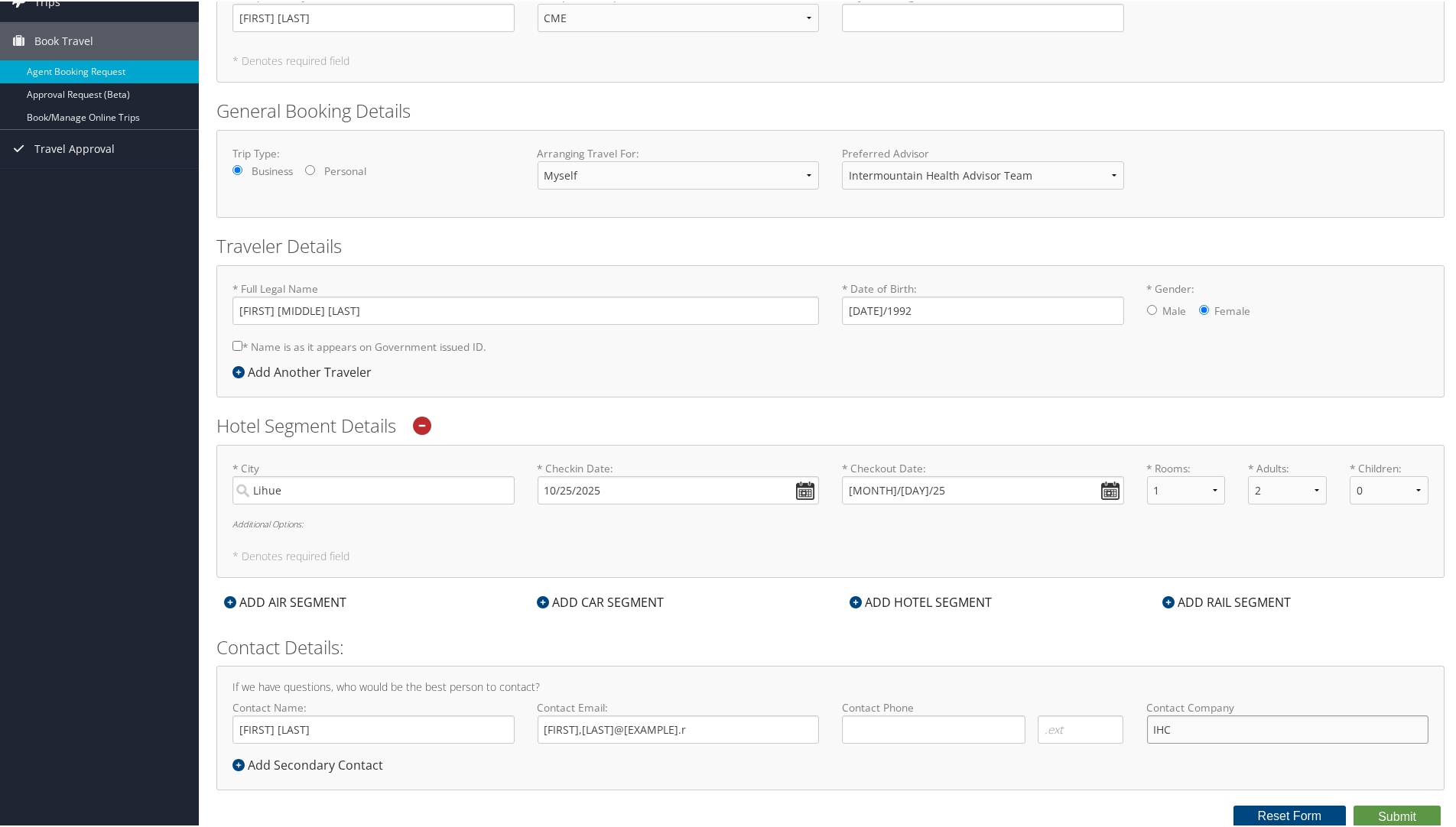 type on "IHC" 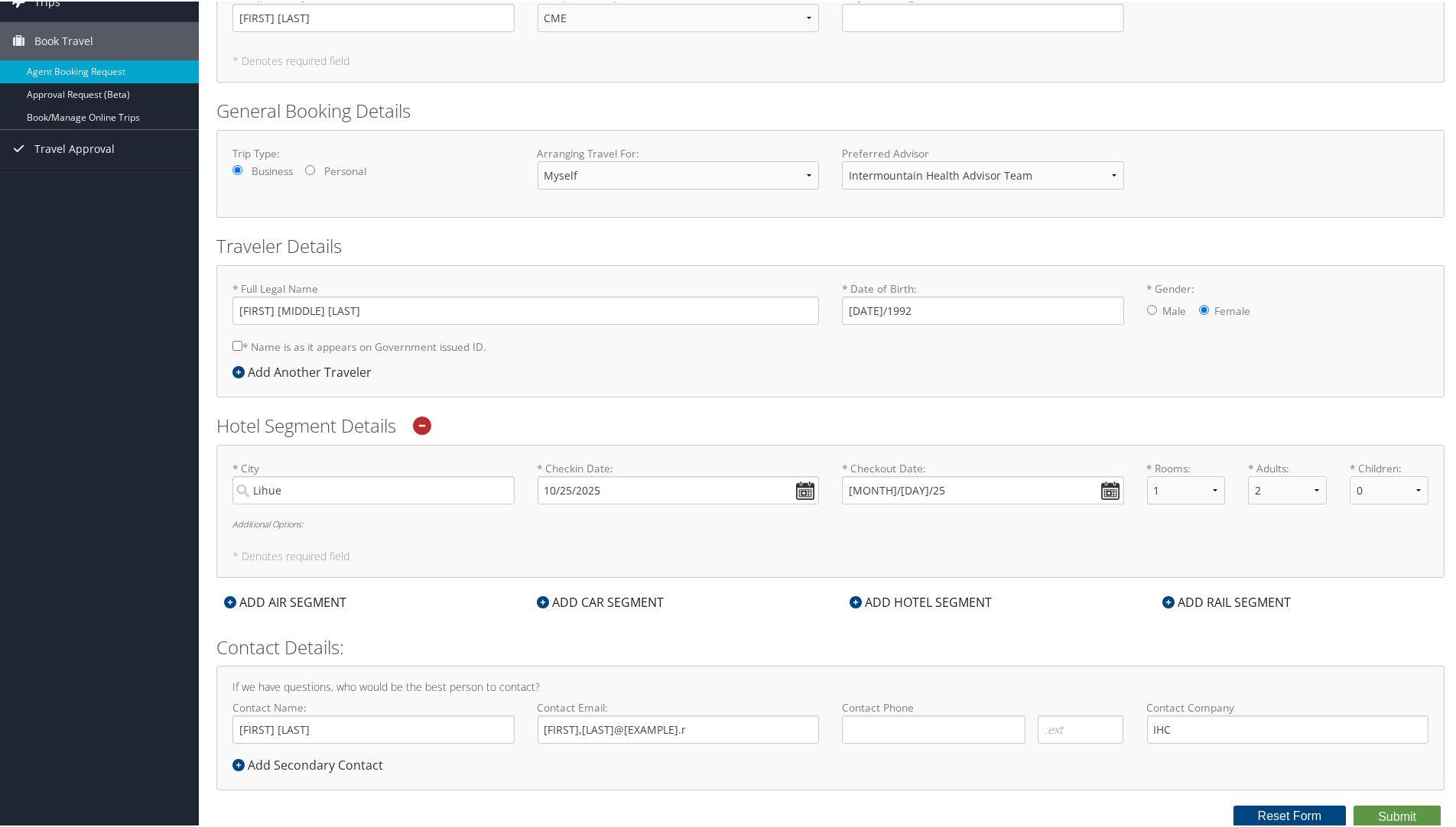 click on "* Denotes required field" at bounding box center (830, 555) 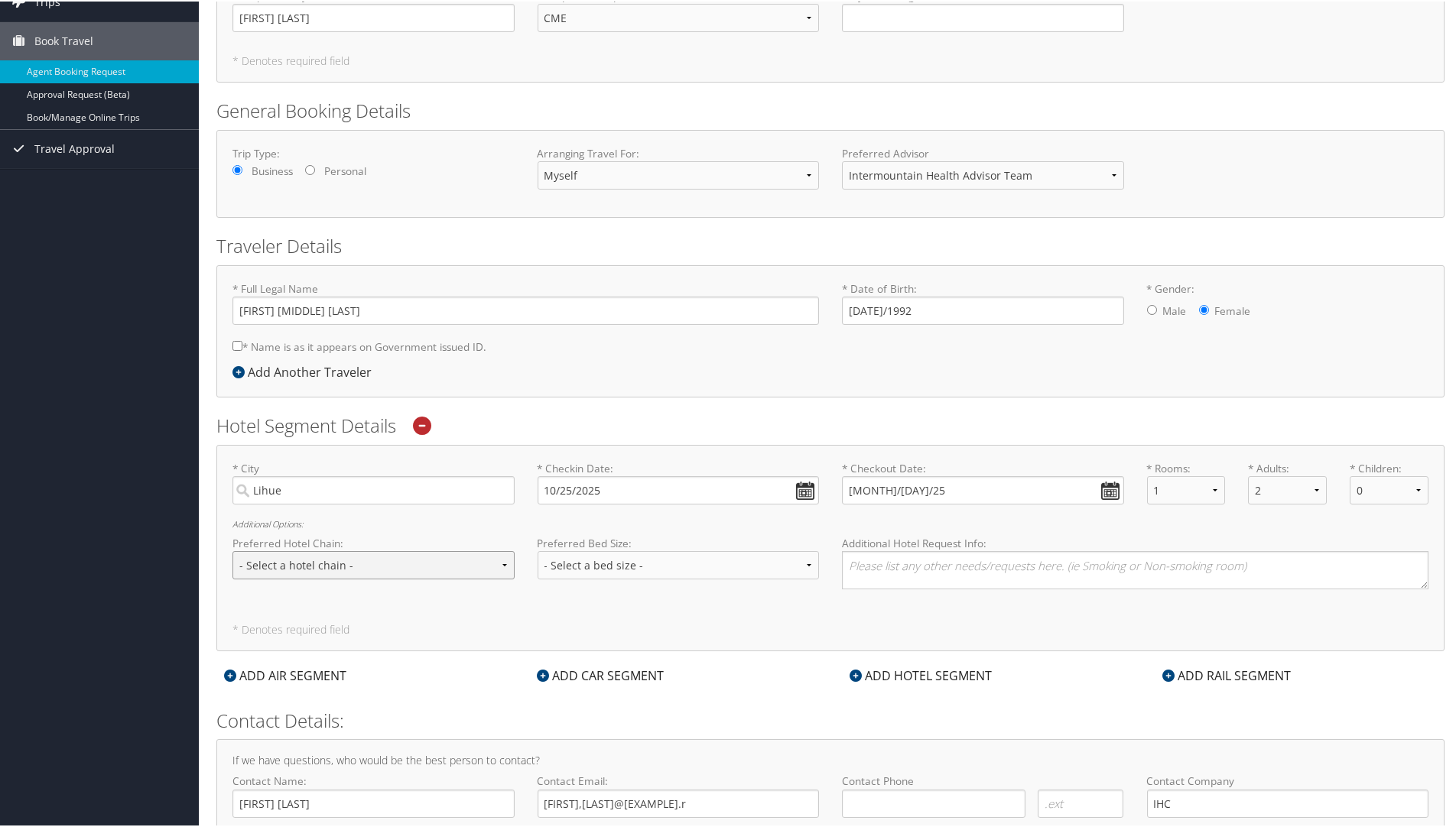 click on "- Select a hotel chain -   Hyatt   Mandarin Oriental   Hilton Hotels   Pullman Hotels   Marriott   Four Seasons   Townplace Suites   Utell" at bounding box center (373, 563) 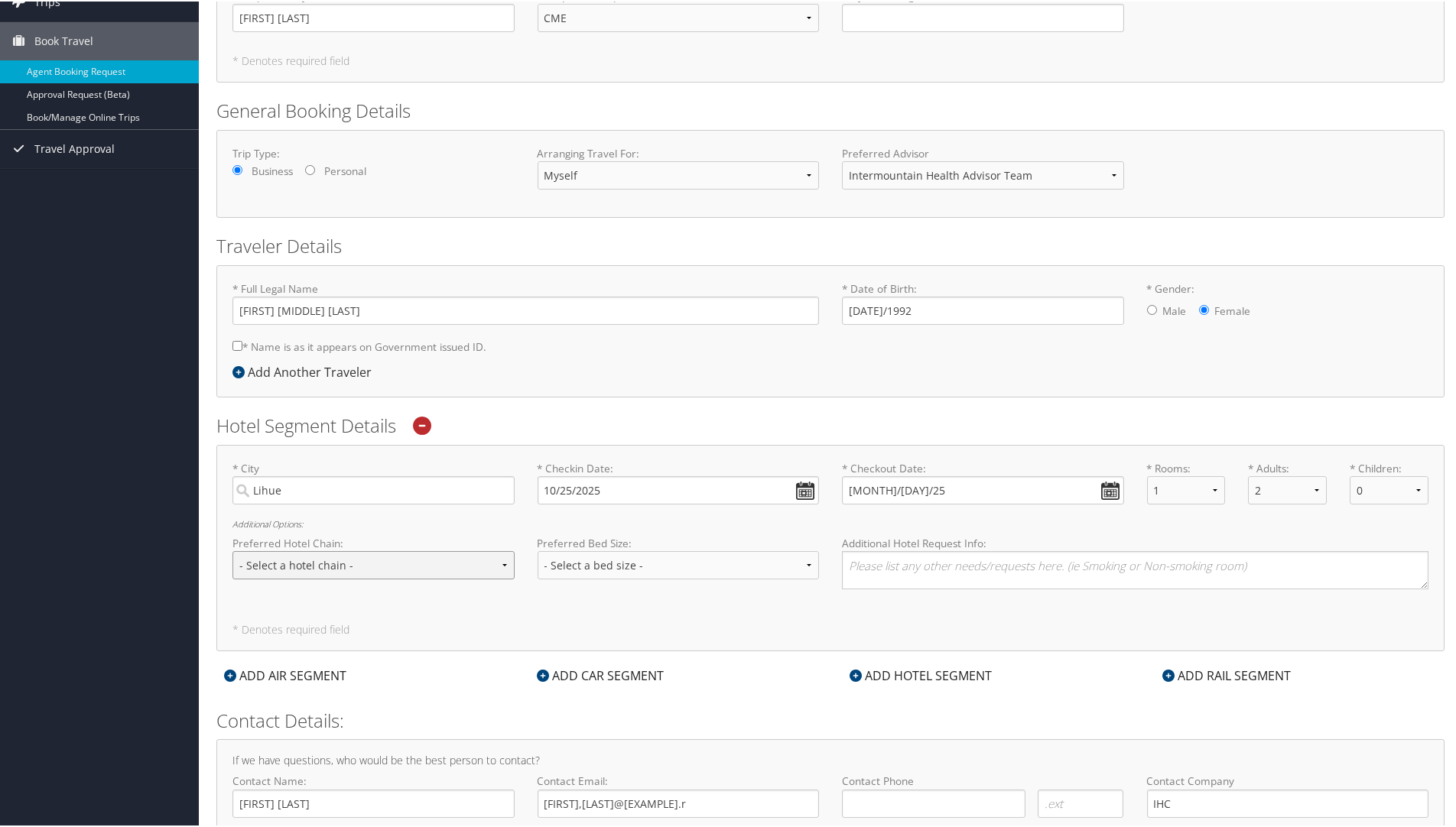 select on "Marriott (MC)" 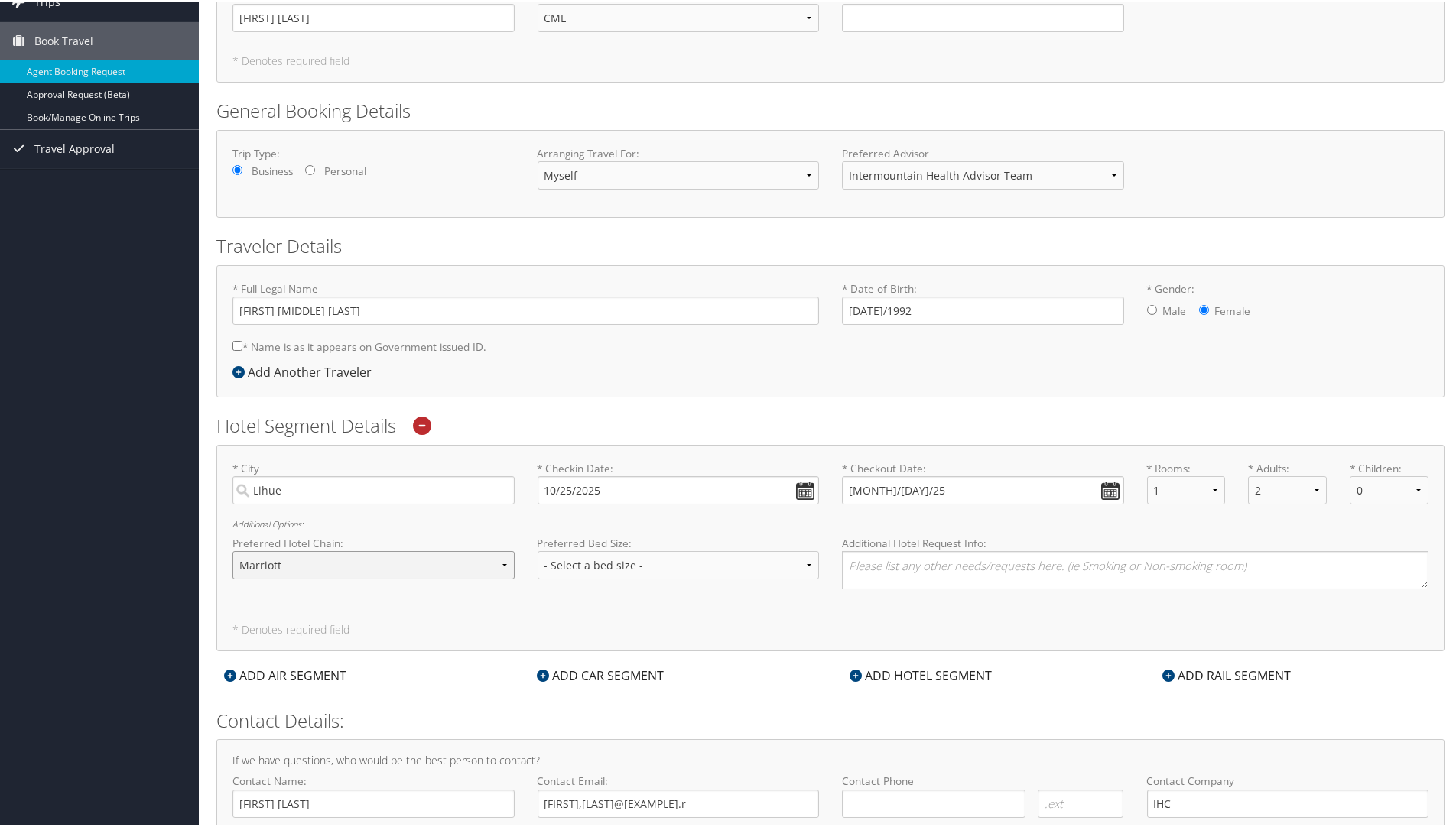 click on "- Select a hotel chain -   Hyatt   Mandarin Oriental   Hilton Hotels   Pullman Hotels   Marriott   Four Seasons   Townplace Suites   Utell" at bounding box center (373, 563) 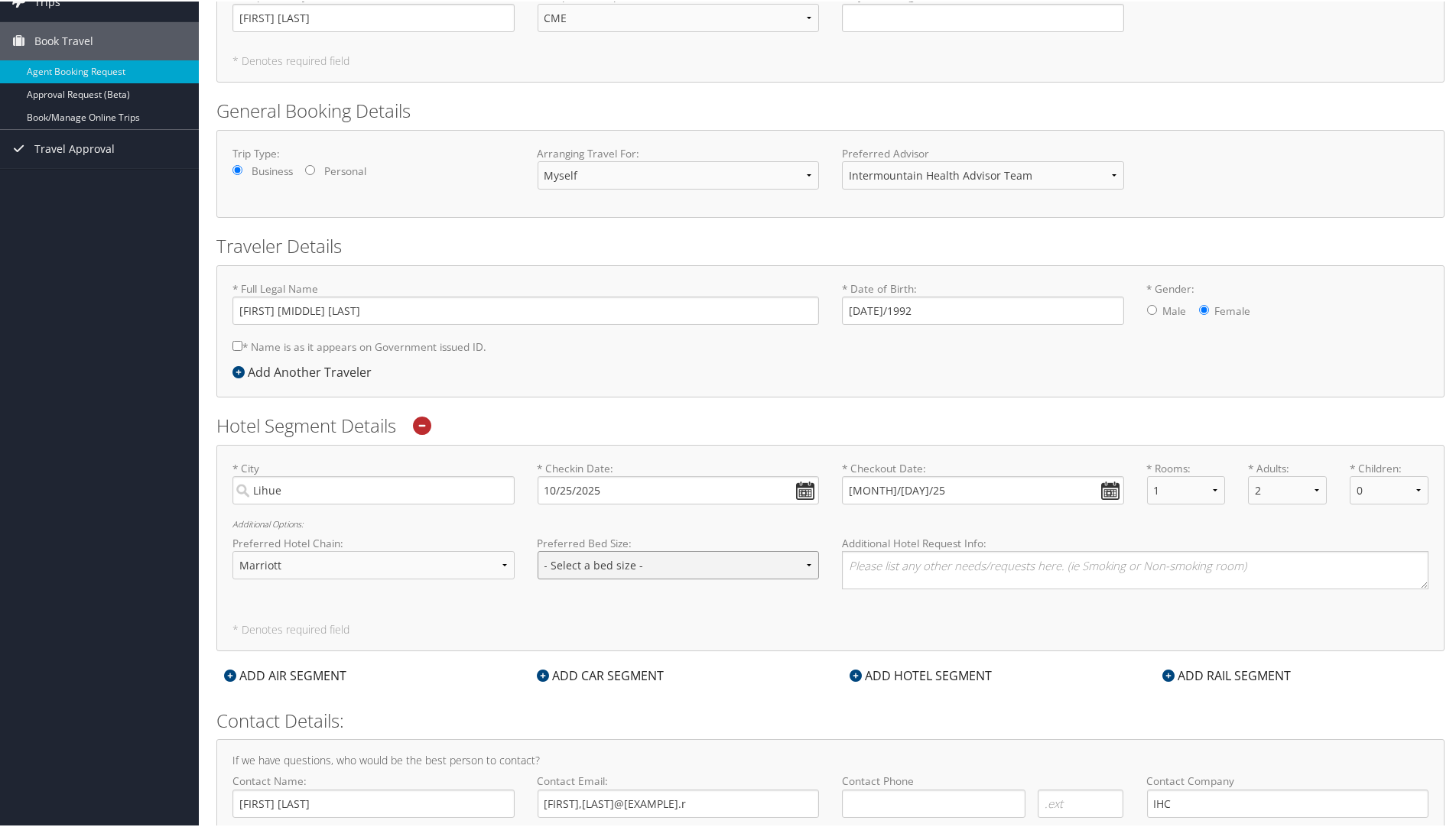 click on "- Select a bed size -  Twin Full Queen King" at bounding box center (678, 563) 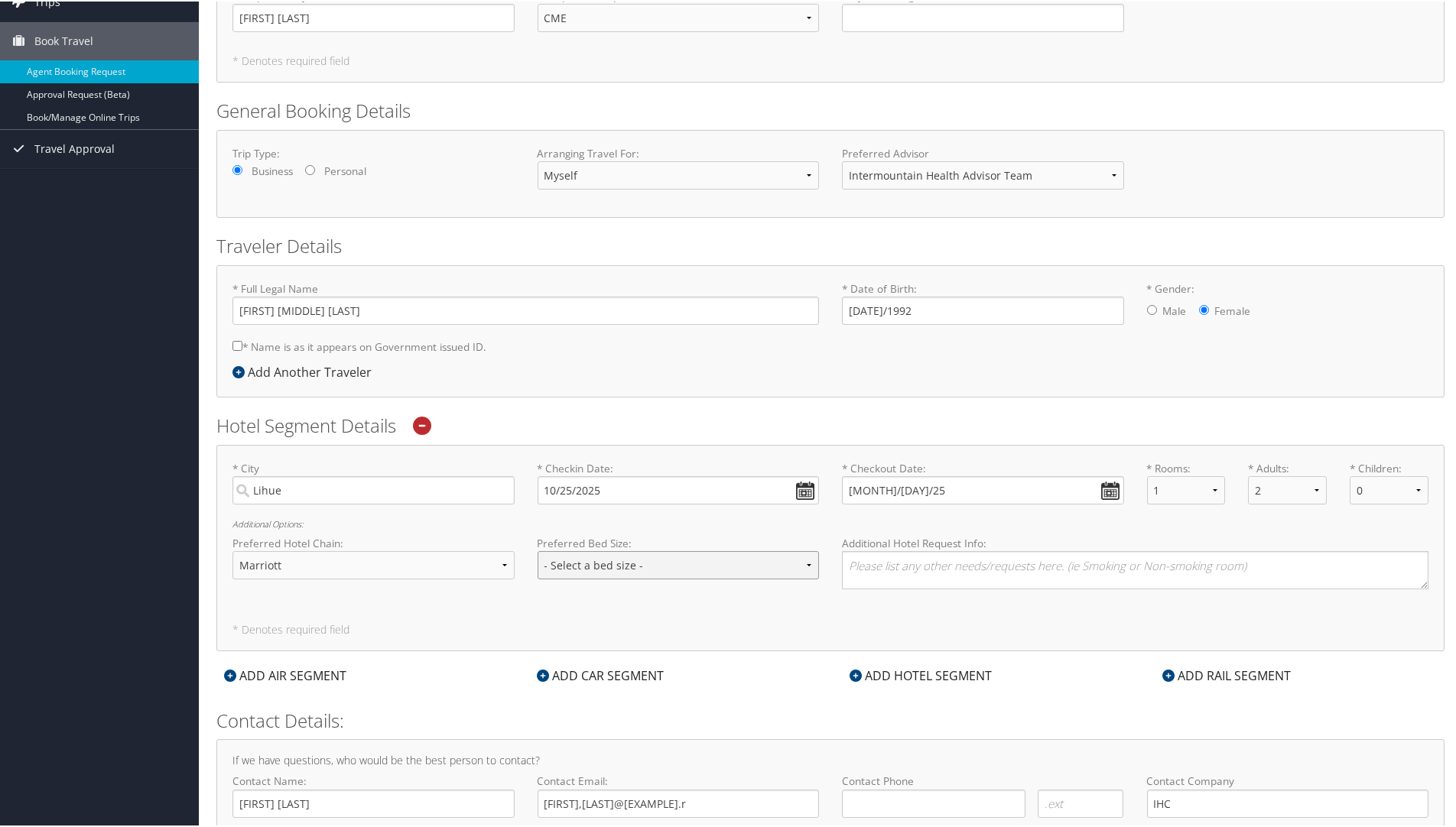 select on "King" 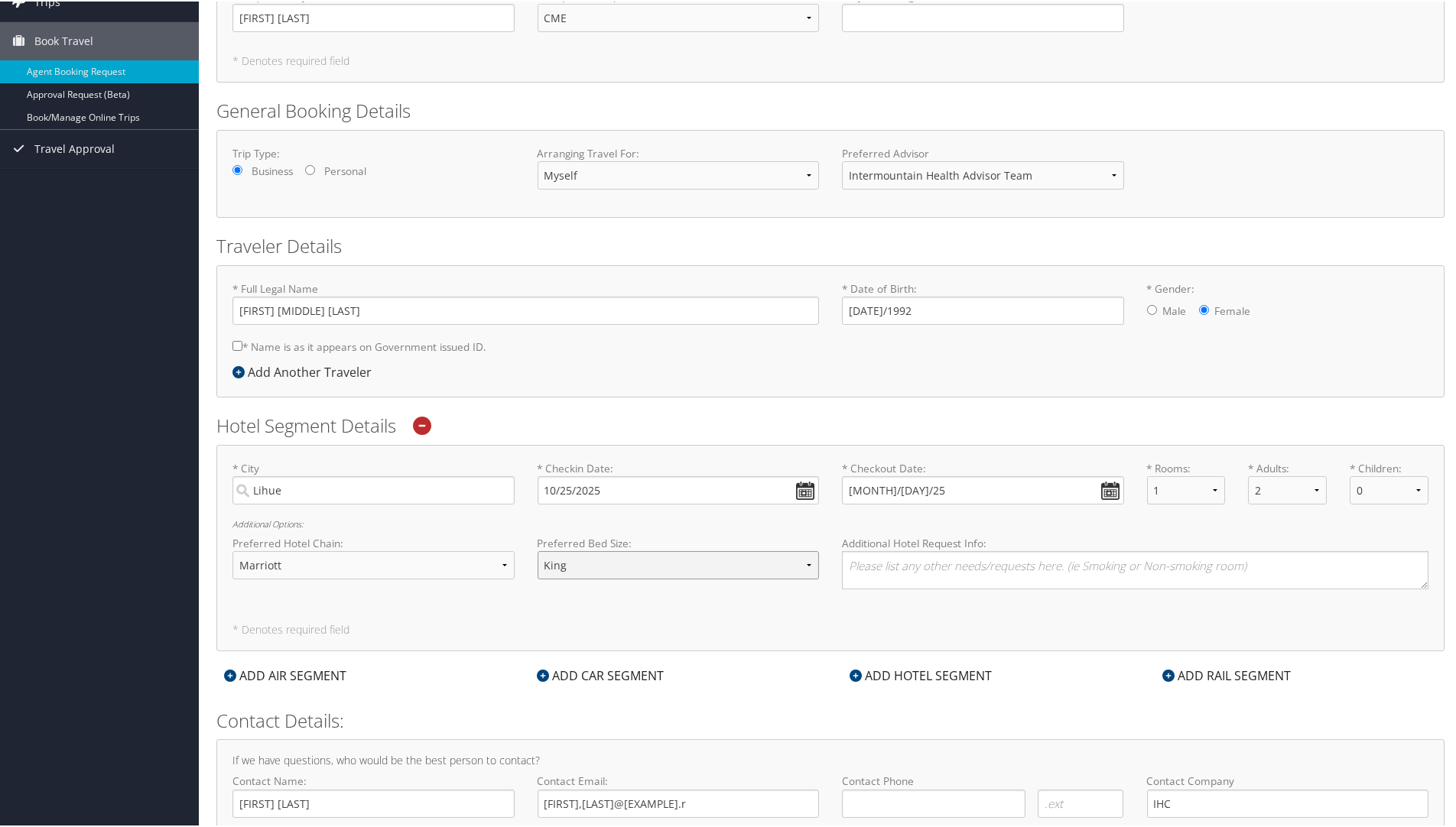 click on "- Select a bed size -  Twin Full Queen King" at bounding box center (678, 563) 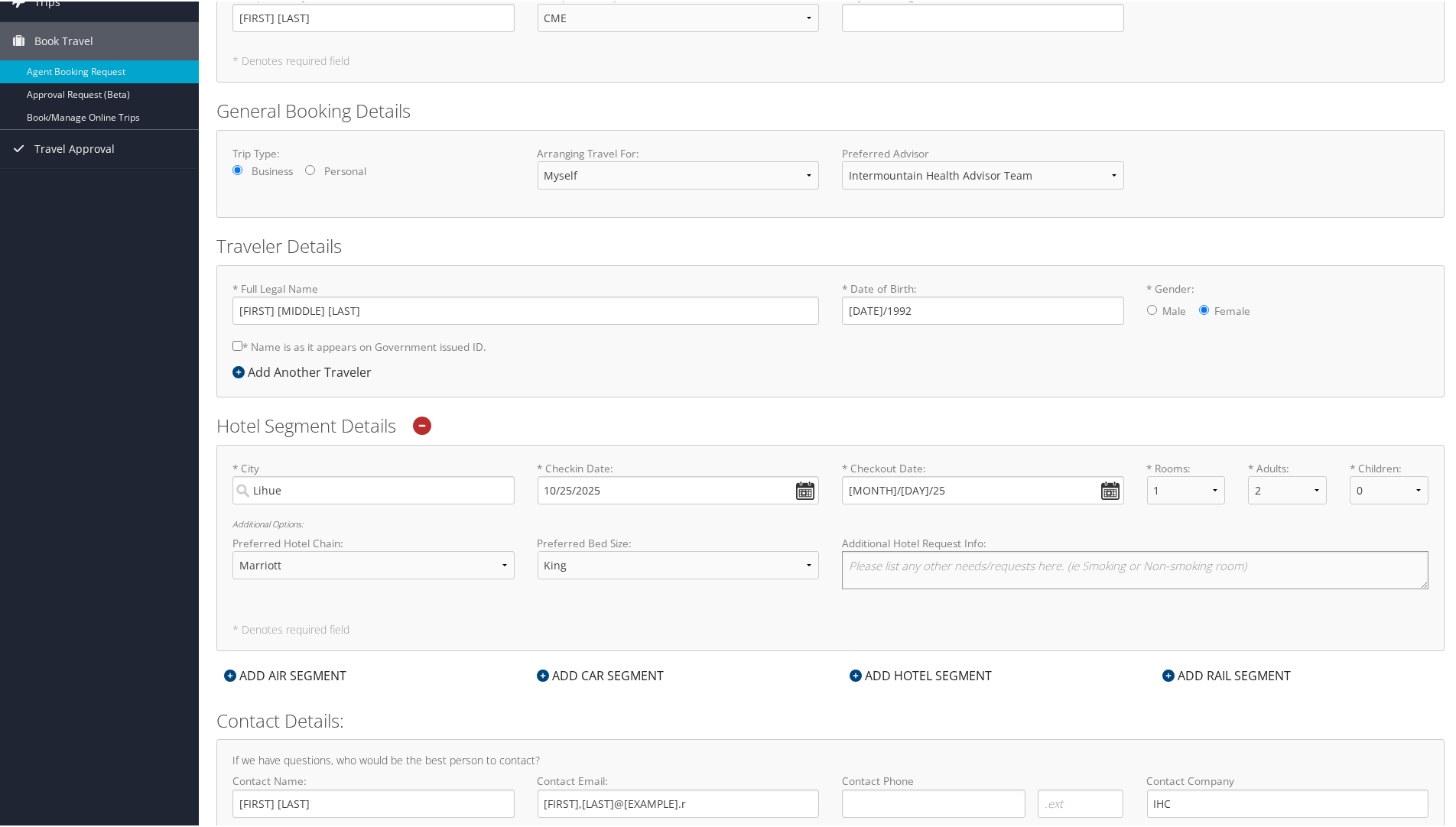 click at bounding box center [1135, 569] 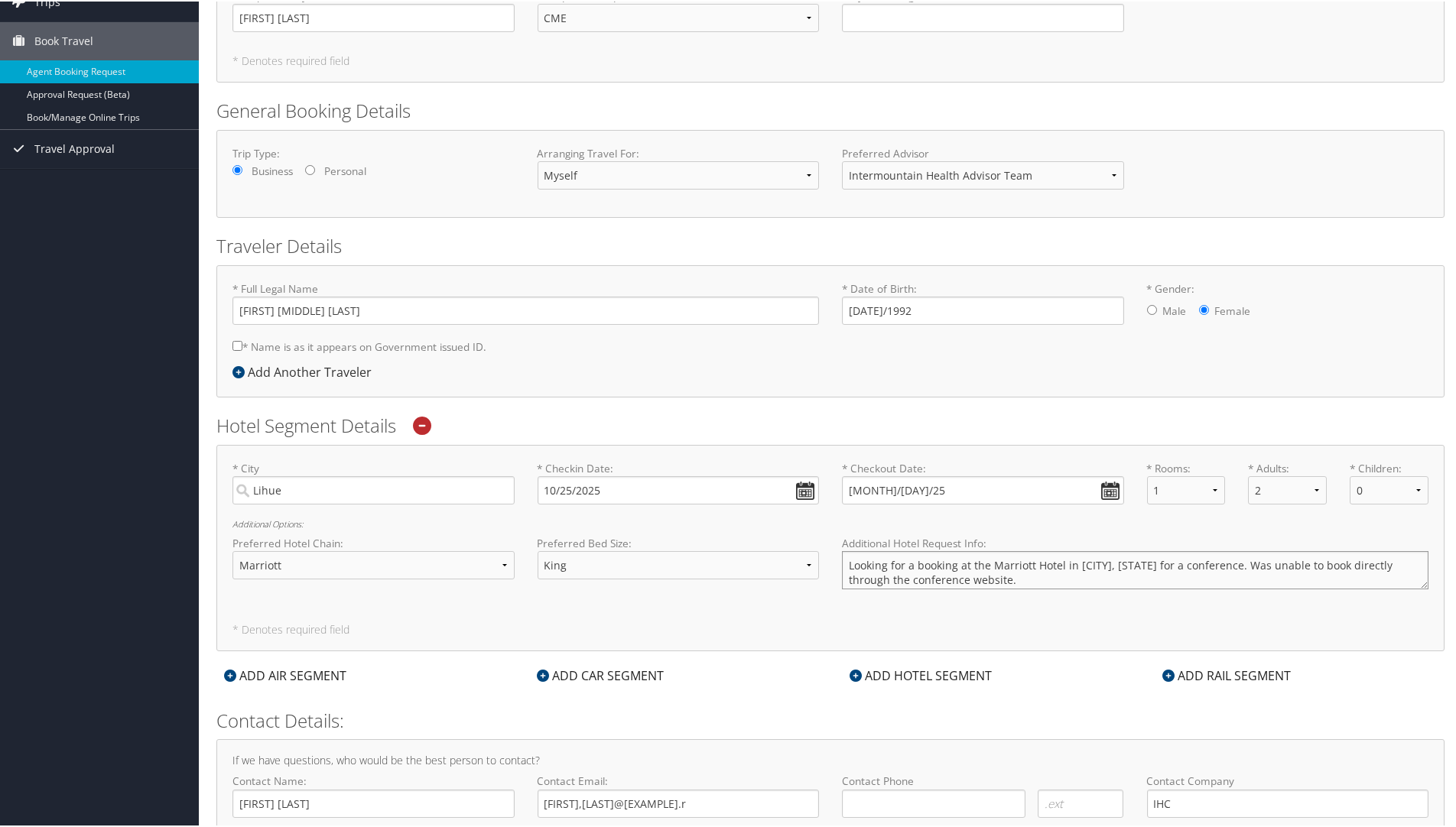 click on "Looking for a booking at the Marriott Hotel in [CITY], [STATE] for a conference. Was unable to book directly through the conference website." at bounding box center [1135, 569] 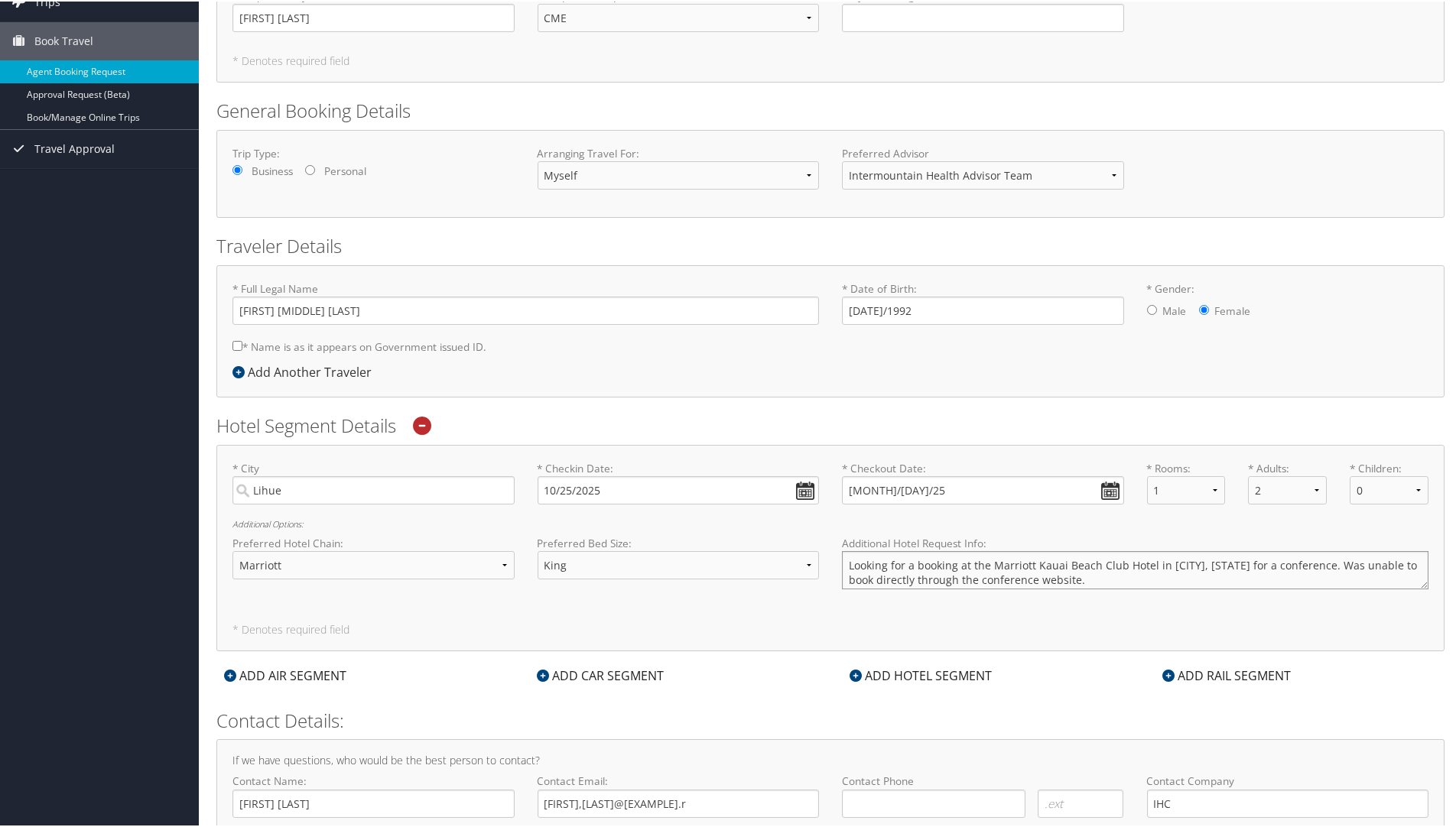 click on "Looking for a booking at the Marriott Kauai Beach Club Hotel in [CITY], [STATE] for a conference. Was unable to book directly through the conference website." at bounding box center (1135, 569) 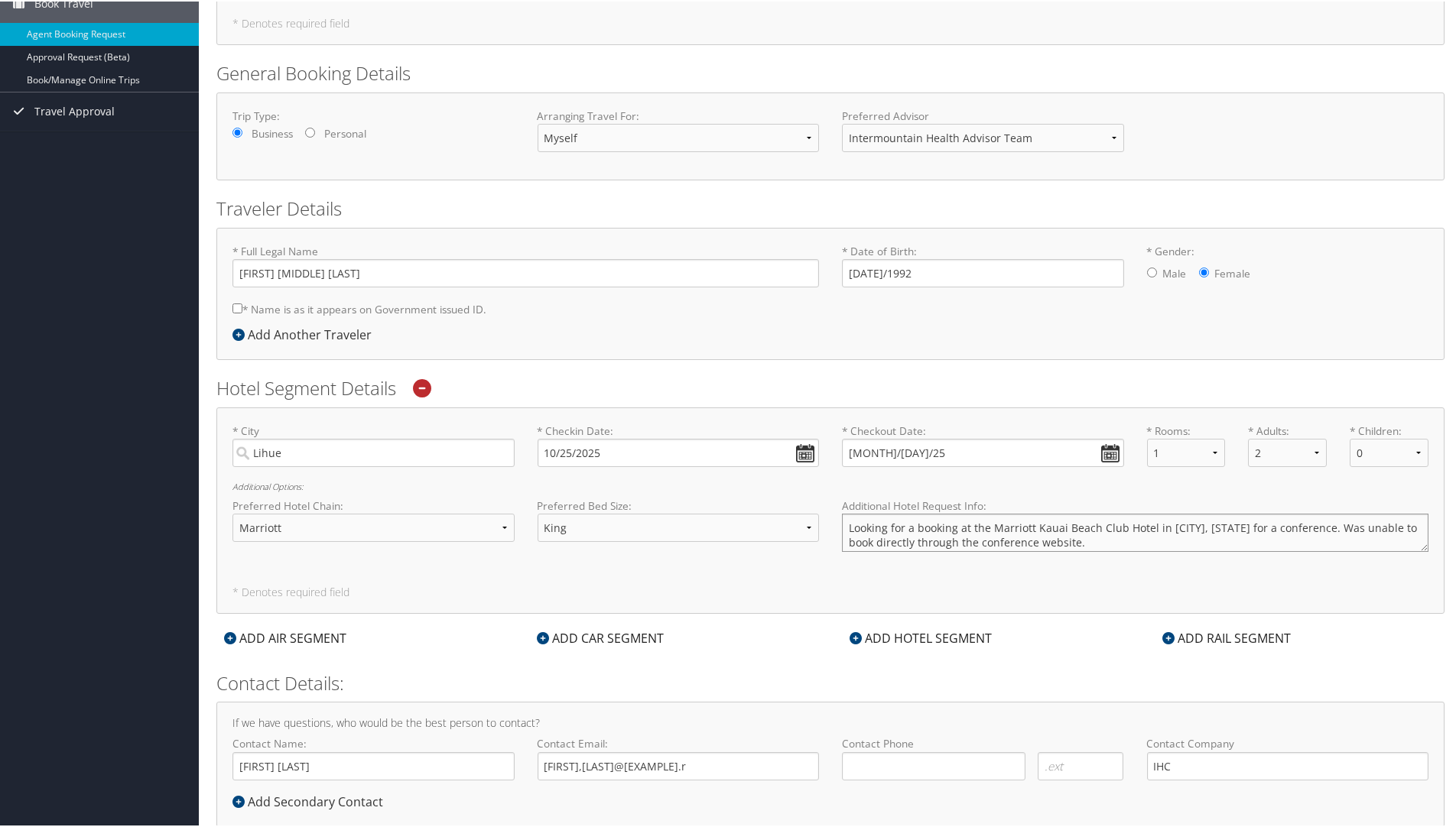 scroll, scrollTop: 186, scrollLeft: 0, axis: vertical 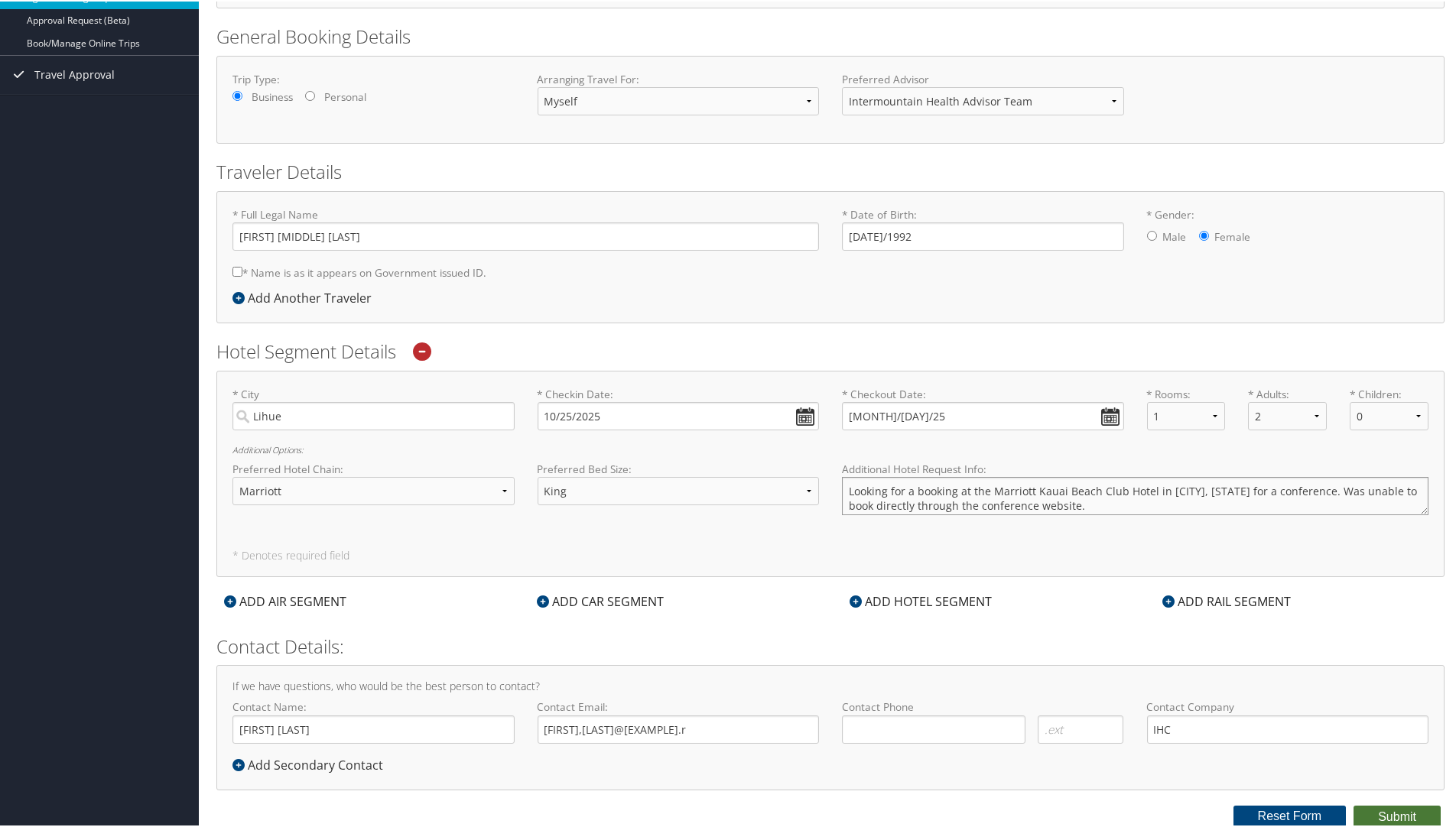 type on "Looking for a booking at the Marriott Kauai Beach Club Hotel in [CITY], [STATE] for a conference. Was unable to book directly through the conference website." 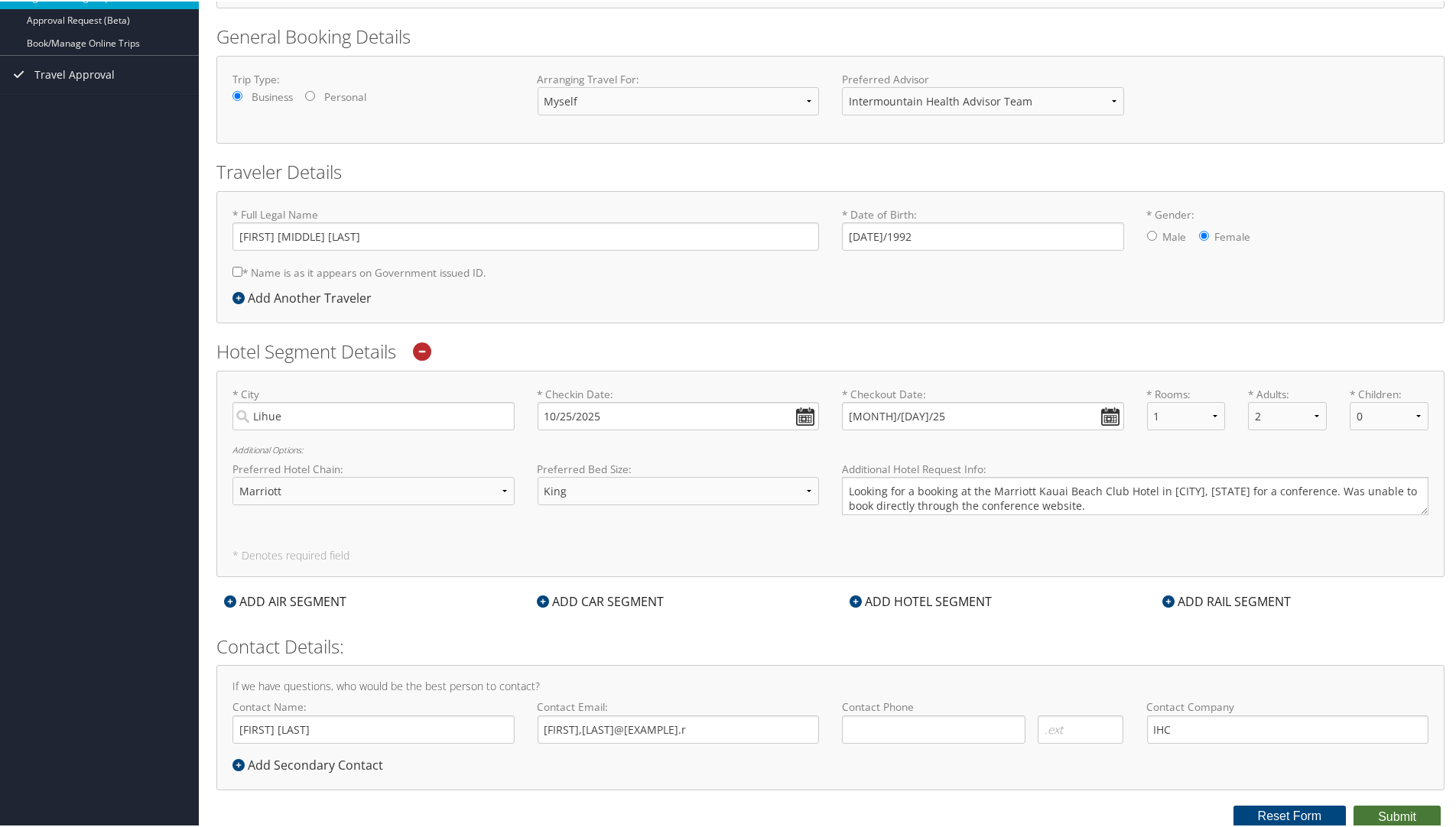 click on "Submit" at bounding box center (1397, 816) 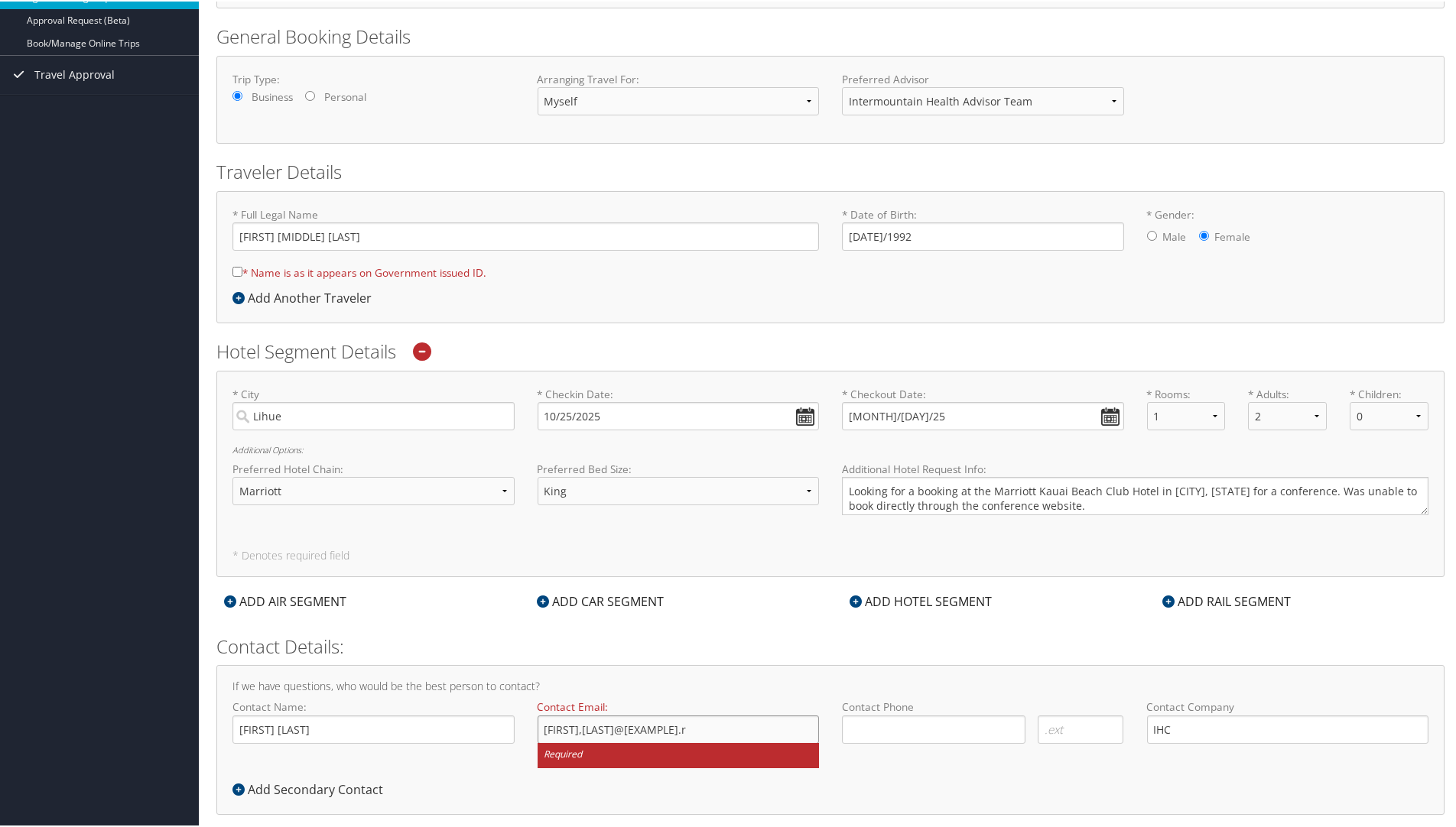 click on "[FIRST],[LAST]@[EXAMPLE].r" 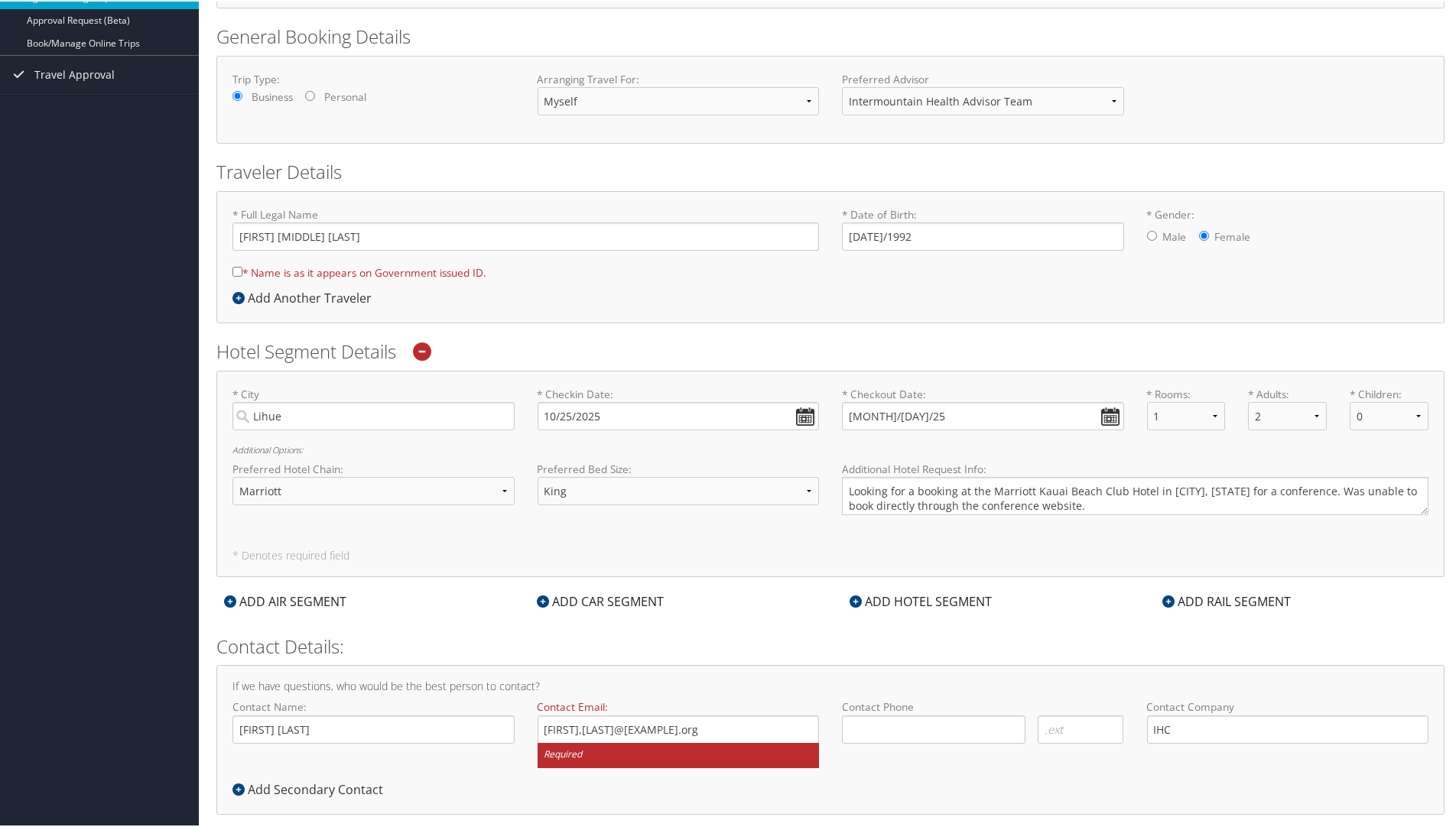 click on "Contact Details:  If we have questions, who would be the best person to contact?    Contact Name: [FIRST] [LAST] Required    Contact Email: [FIRST],[LAST]@[EXAMPLE].org Required Contact Phone Required Required Required Required Contact Company IHC Required    Add Secondary Contact" at bounding box center [830, 722] 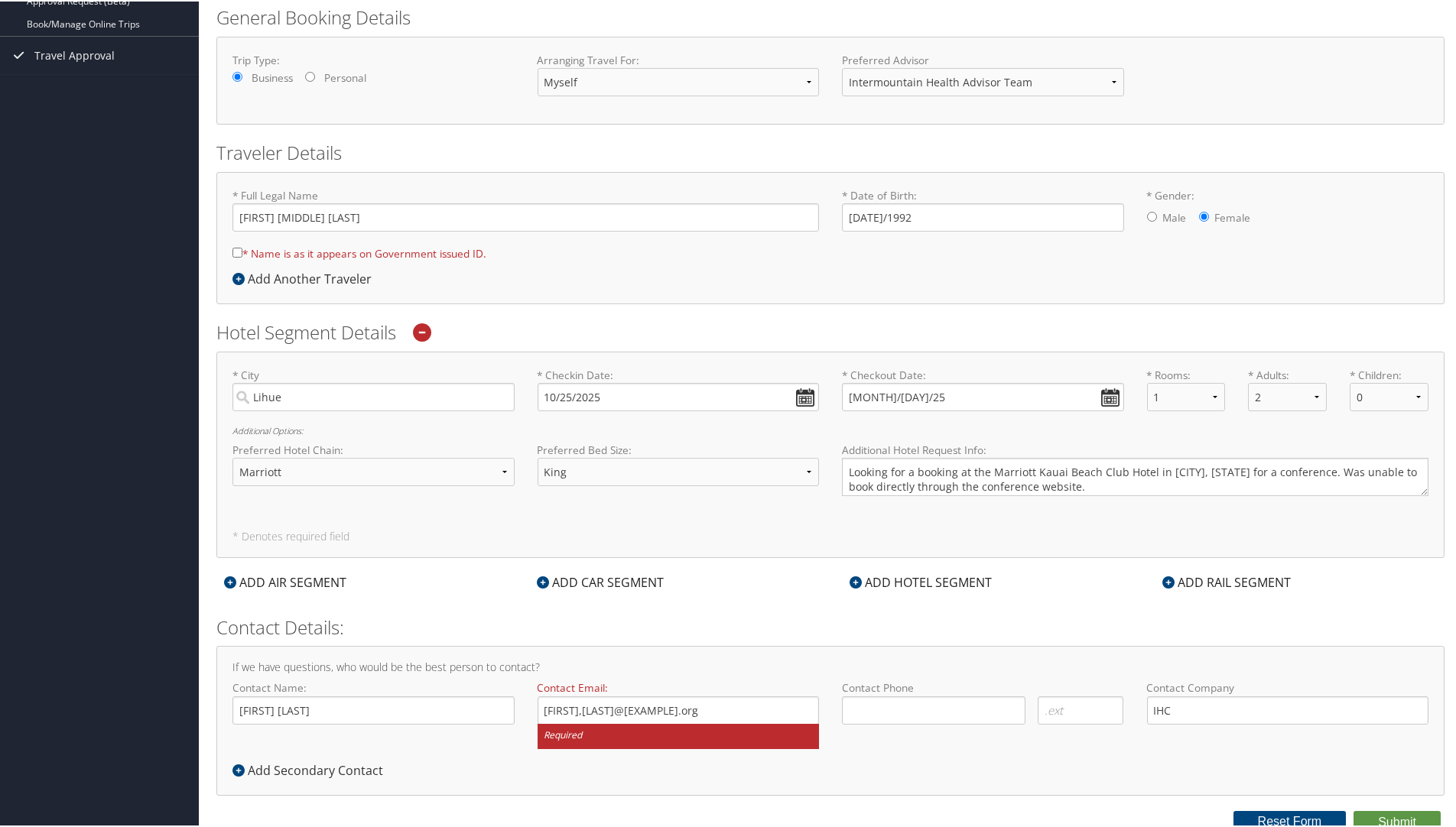 scroll, scrollTop: 210, scrollLeft: 0, axis: vertical 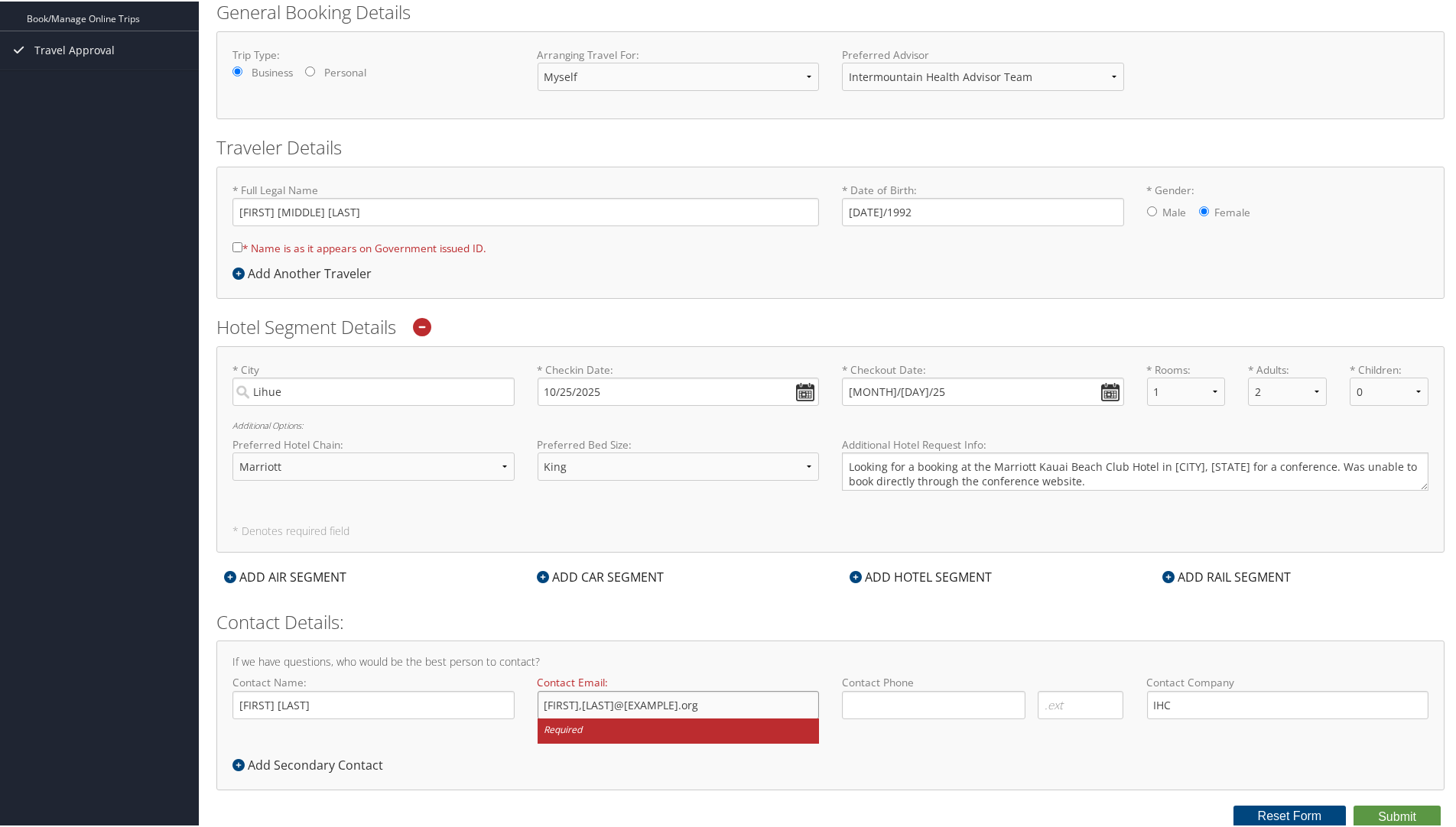 click on "[FIRST],[LAST]@[EXAMPLE].org" 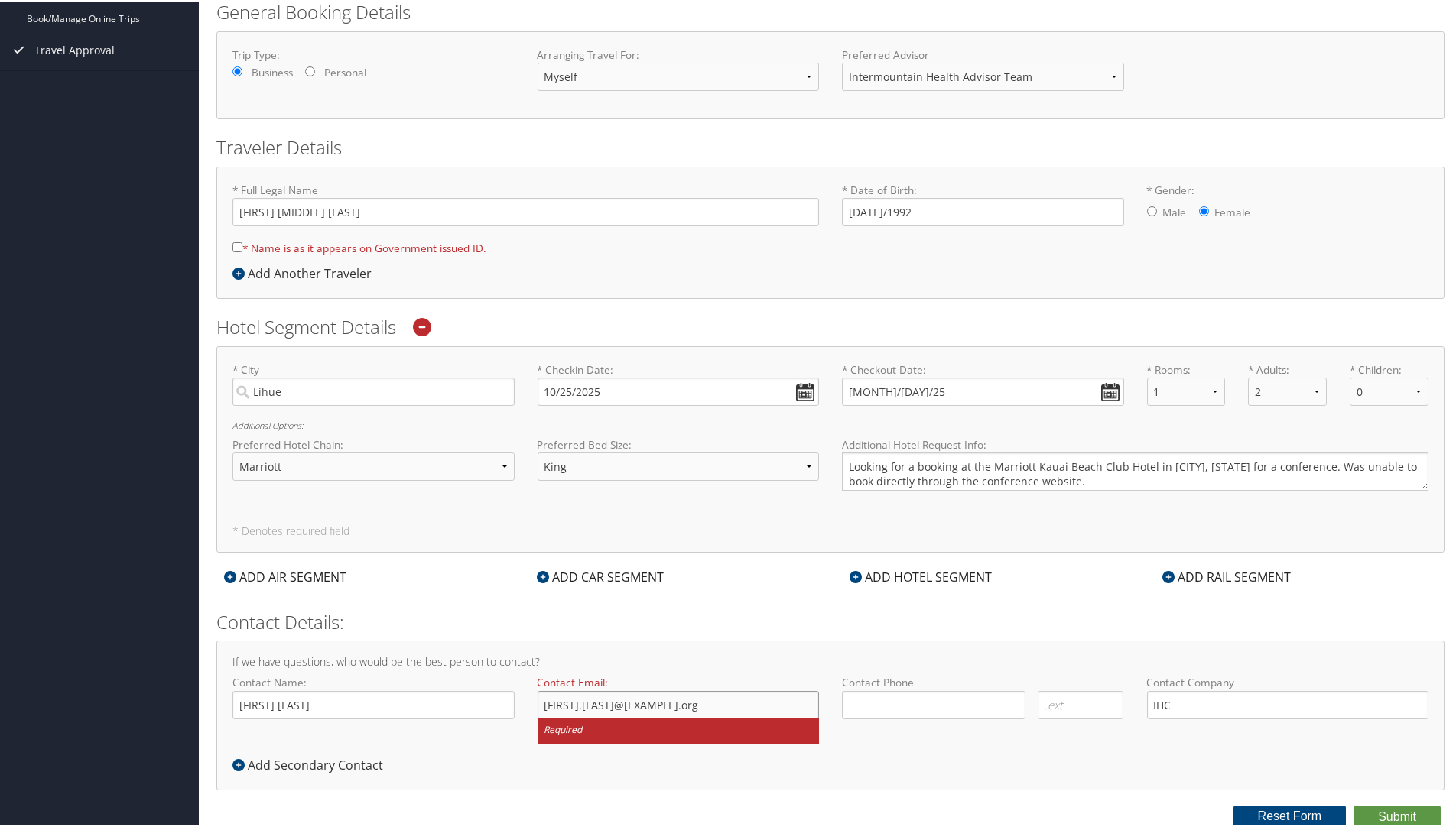 type on "[FIRST].[LAST]@[EXAMPLE].org" 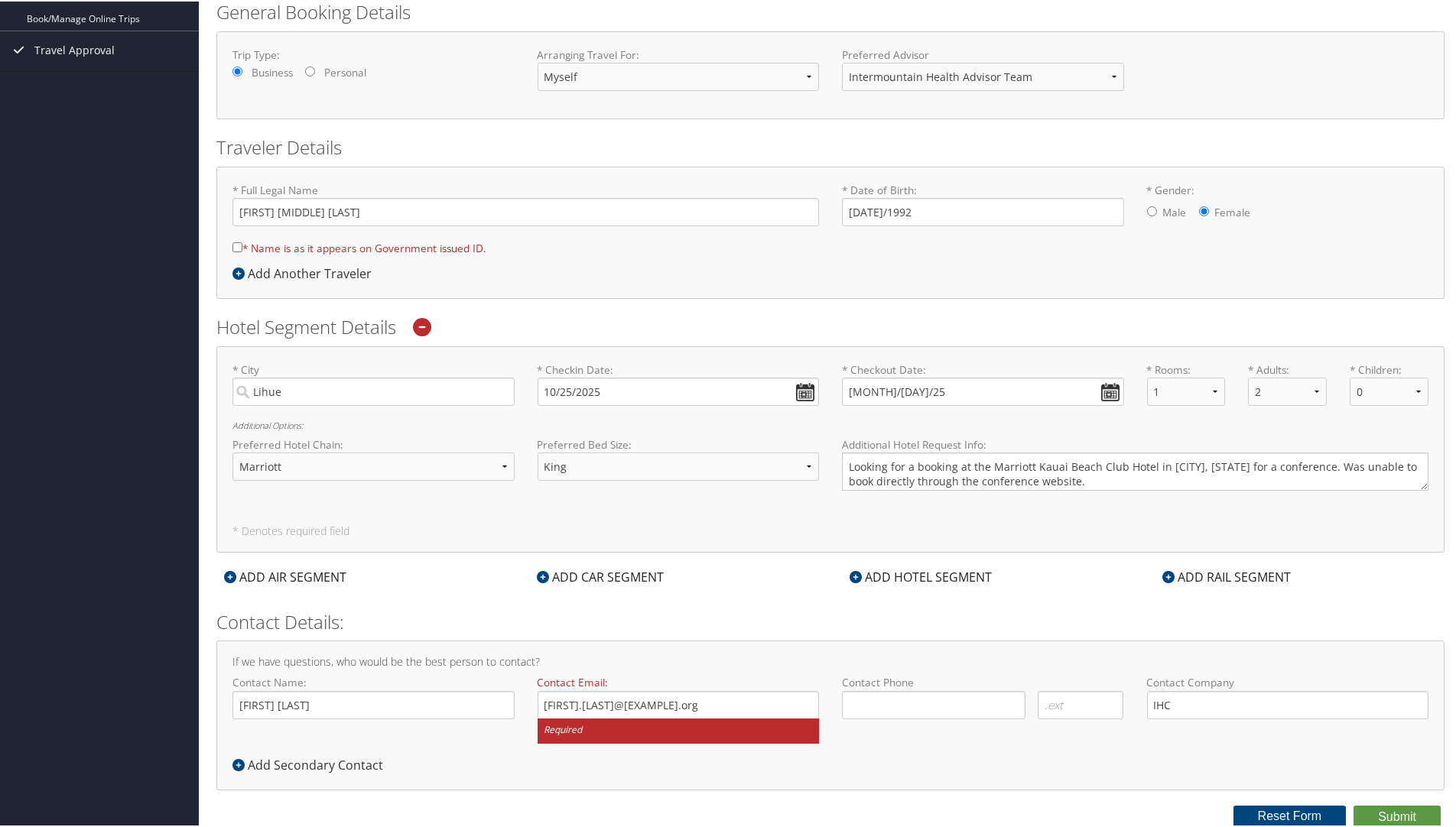 click on "If we have questions, who would be the best person to contact?" at bounding box center (830, 660) 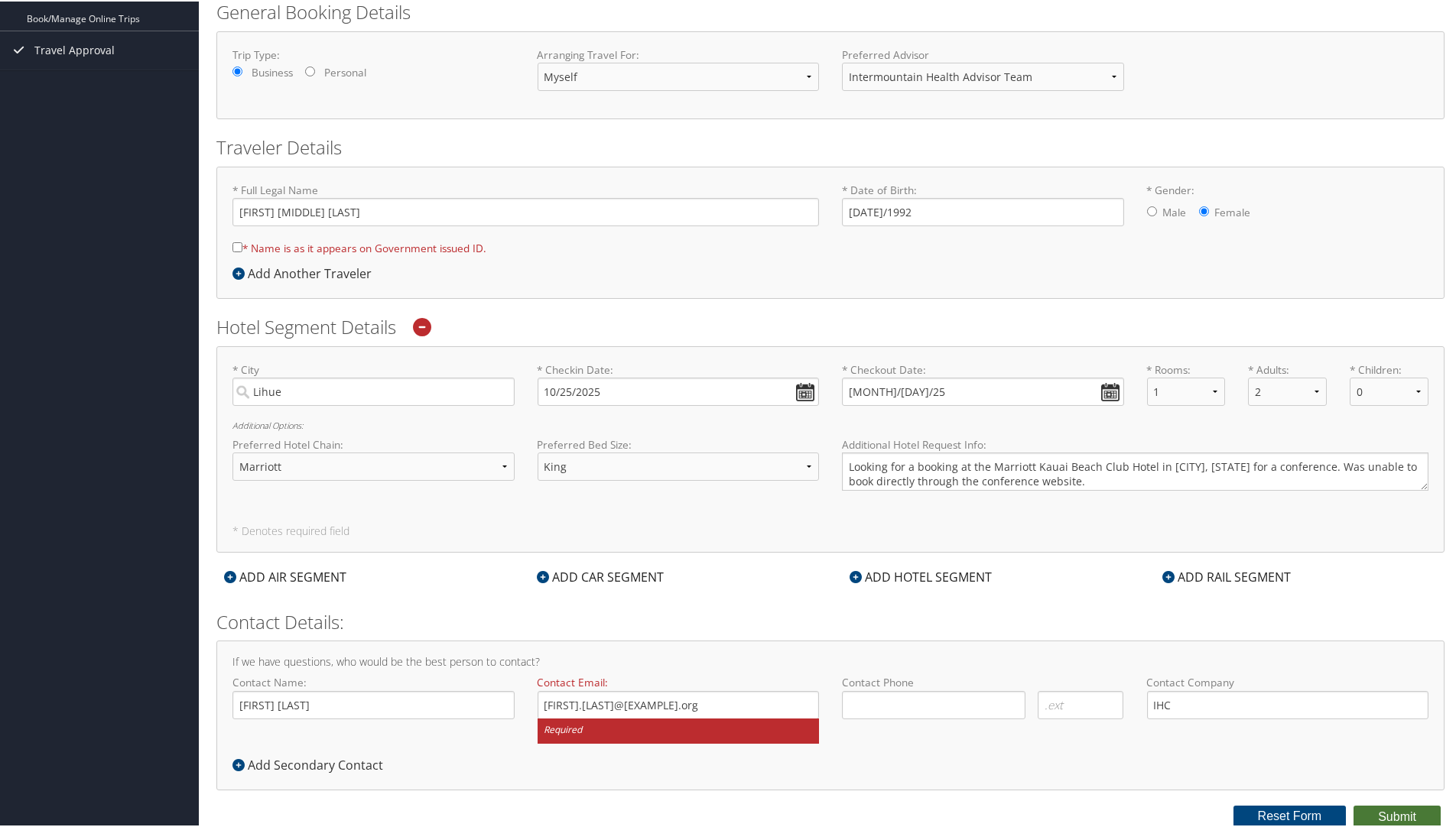 click on "Submit" at bounding box center (1397, 816) 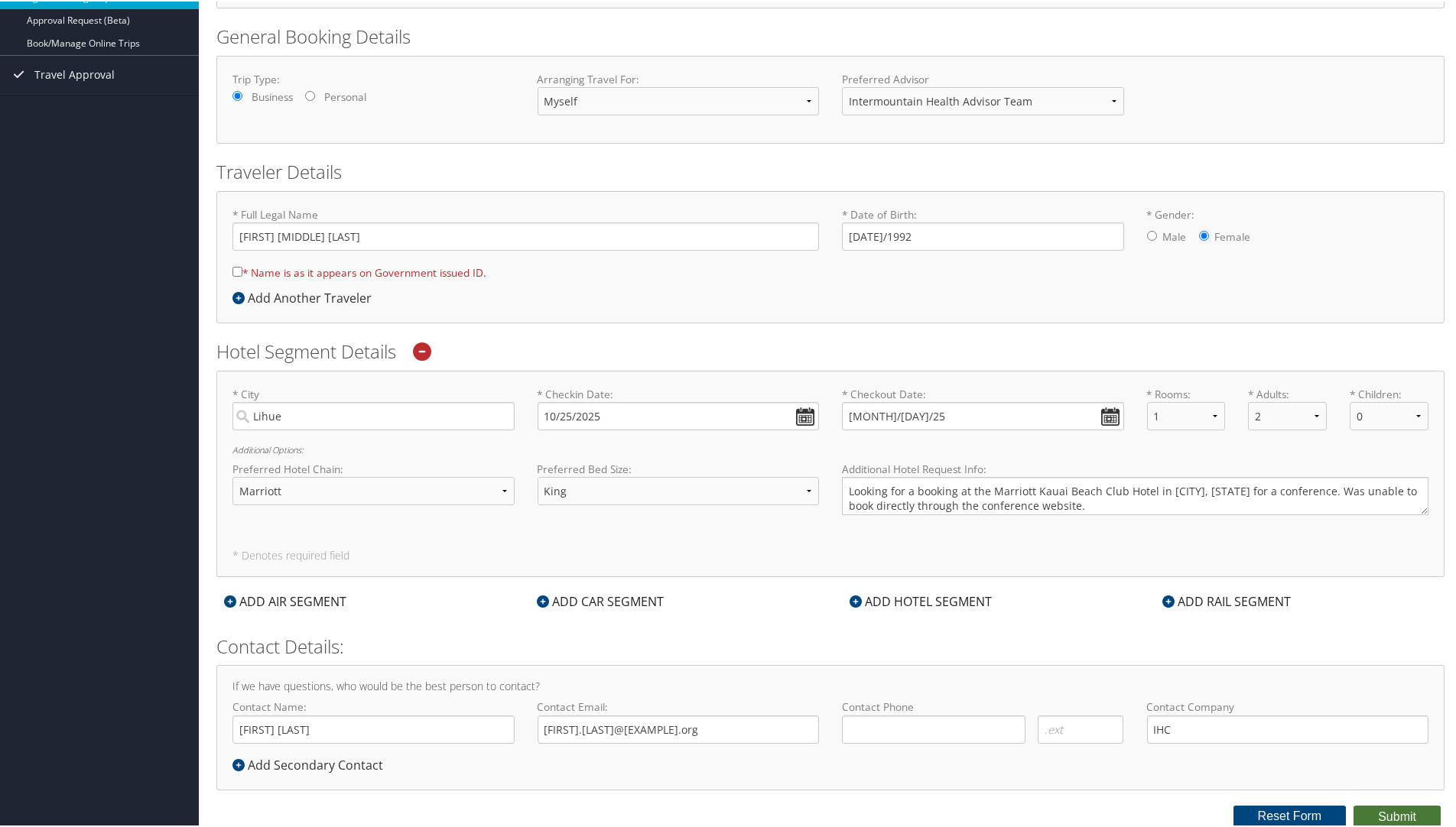 click on "Submit" at bounding box center [1397, 816] 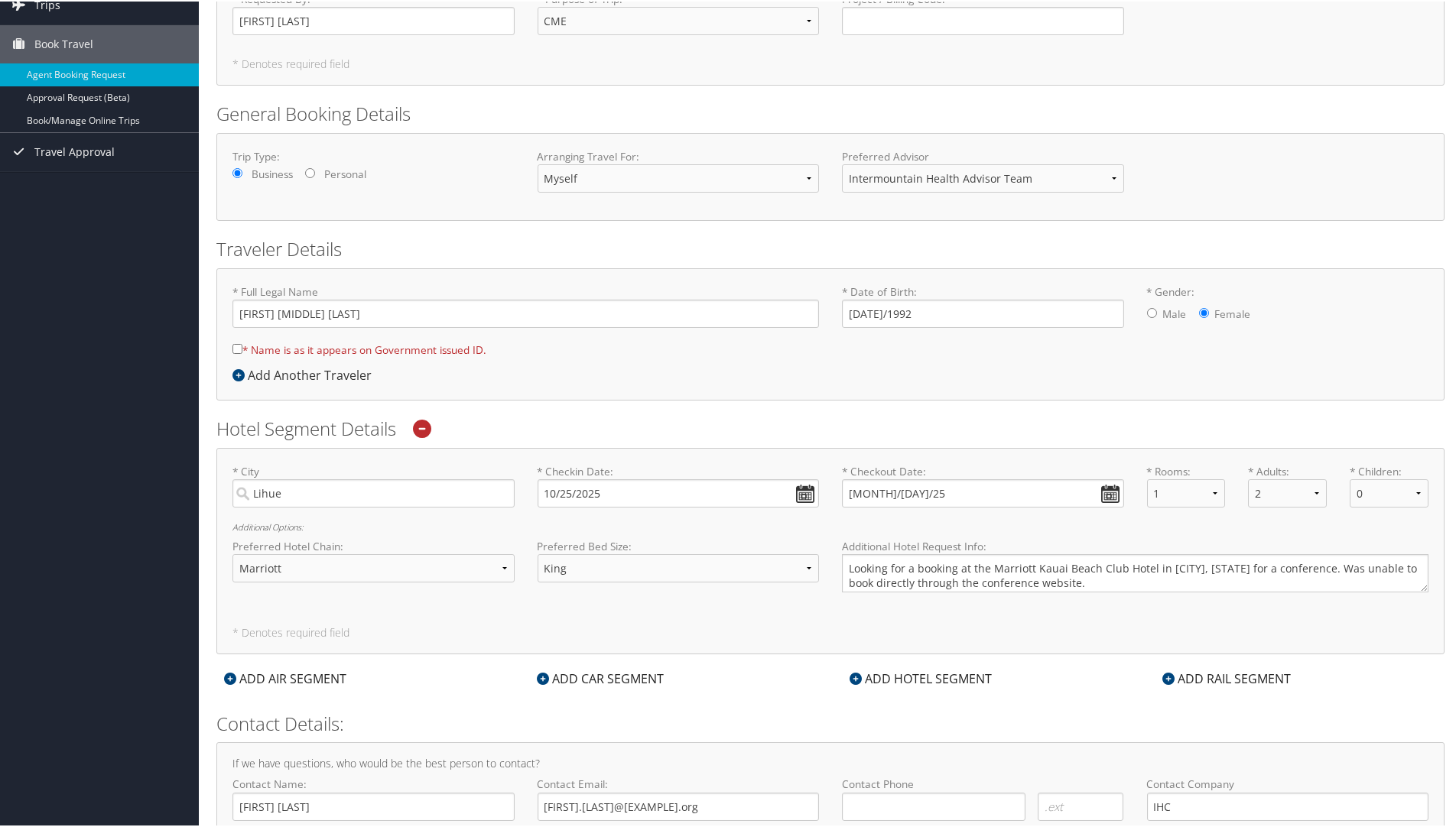 scroll, scrollTop: 0, scrollLeft: 0, axis: both 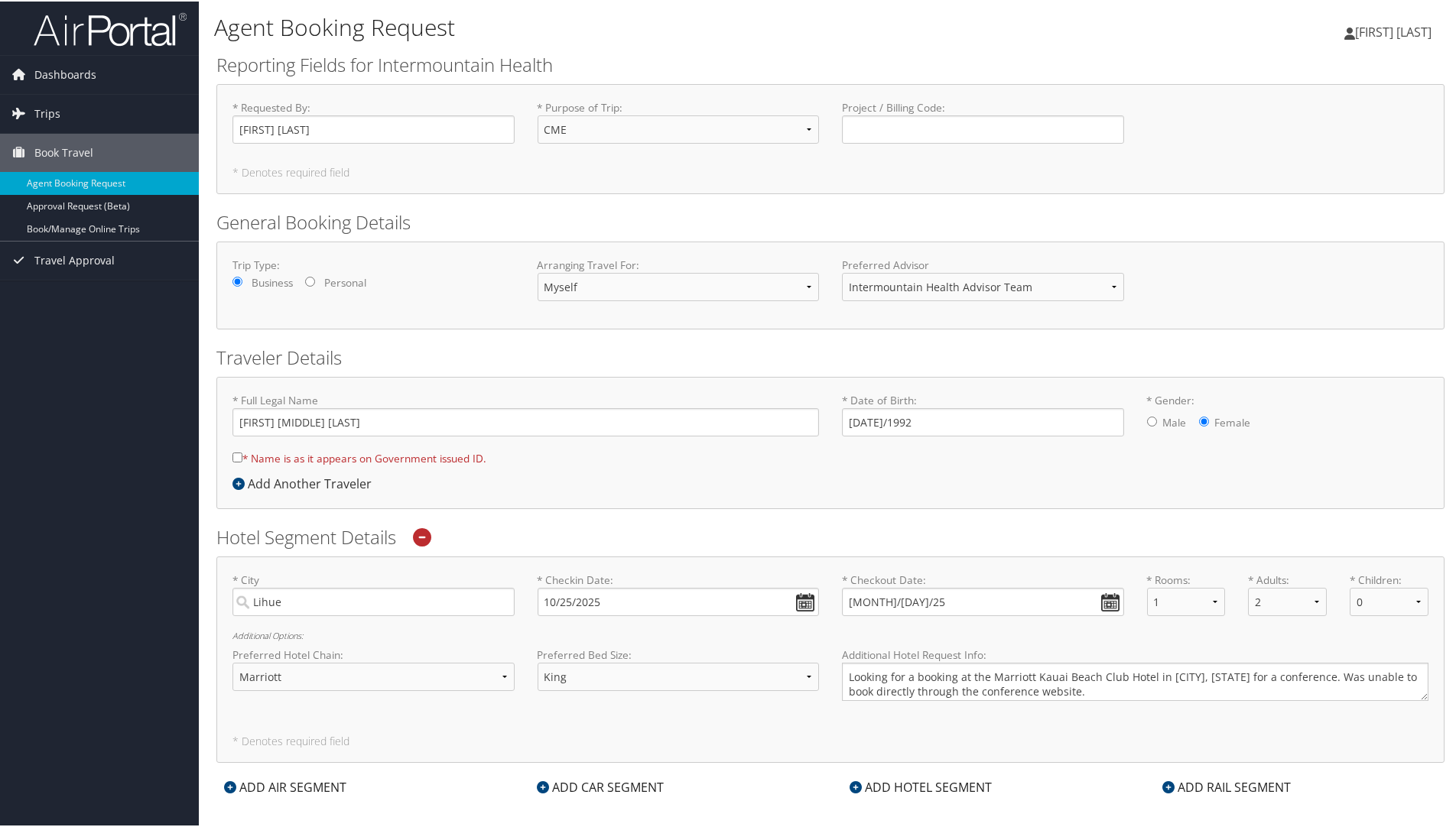click on "* Name is as it appears on Government issued ID." at bounding box center [359, 456] 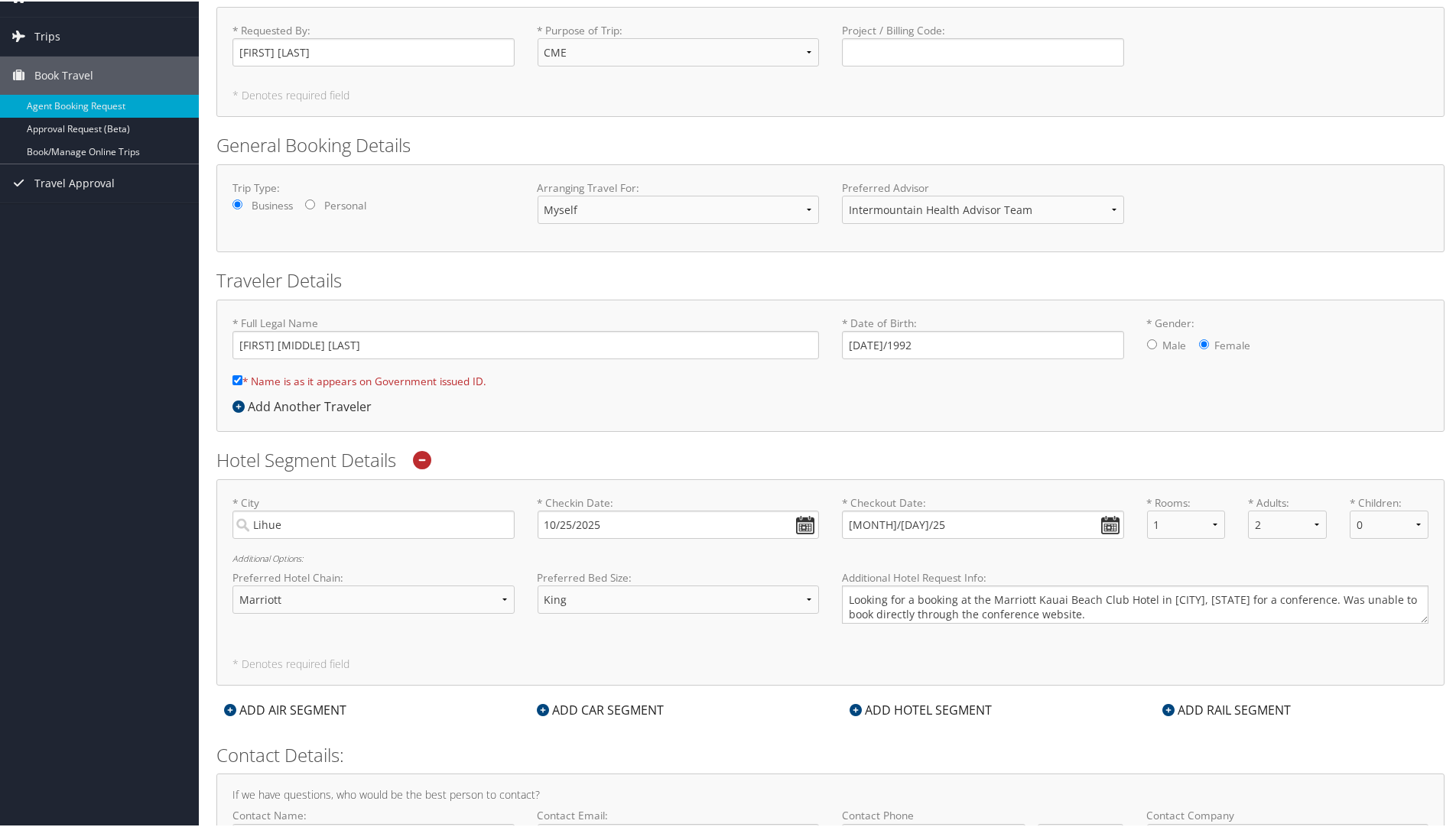 scroll, scrollTop: 186, scrollLeft: 0, axis: vertical 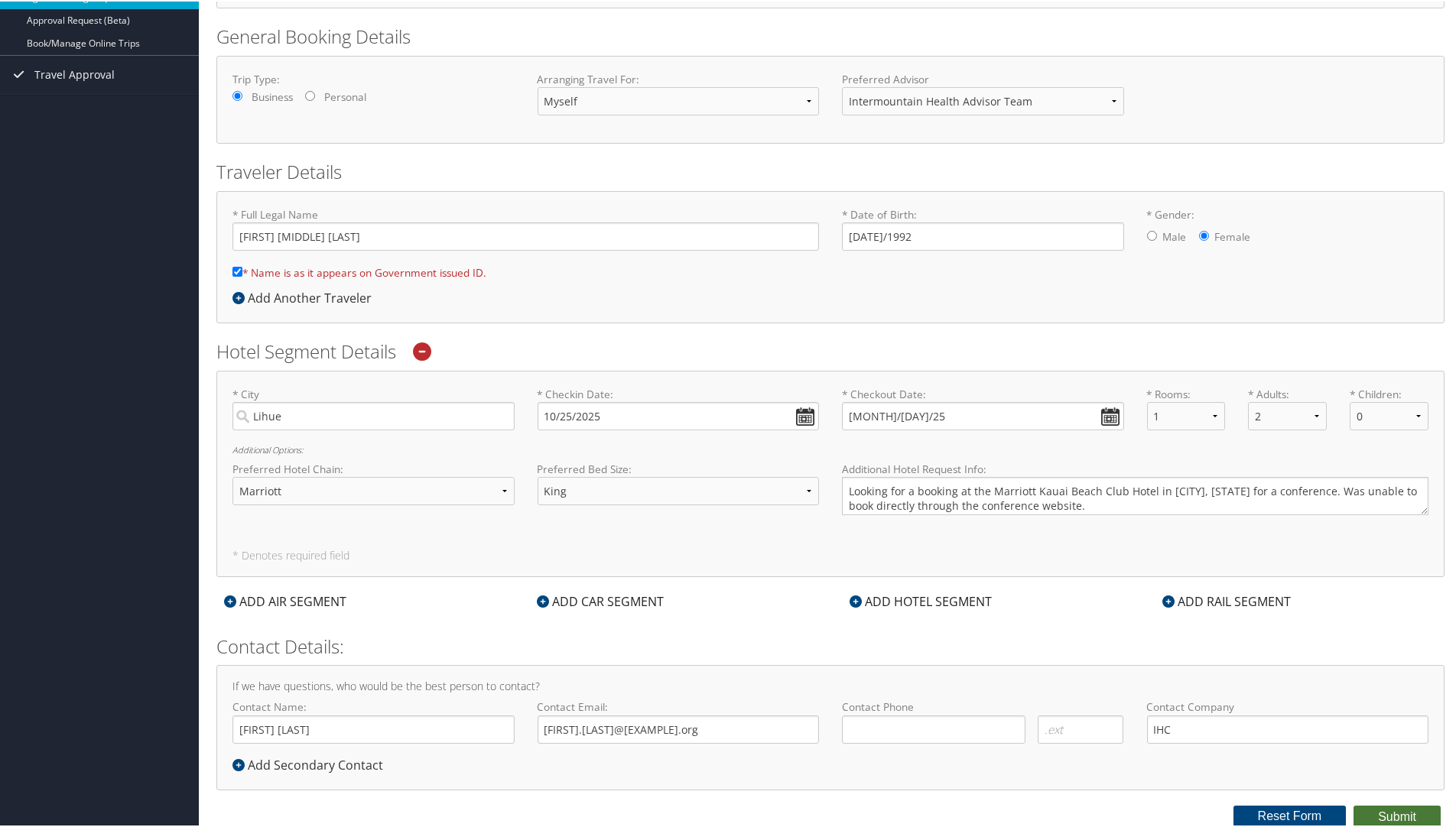click on "Submit" at bounding box center [1397, 816] 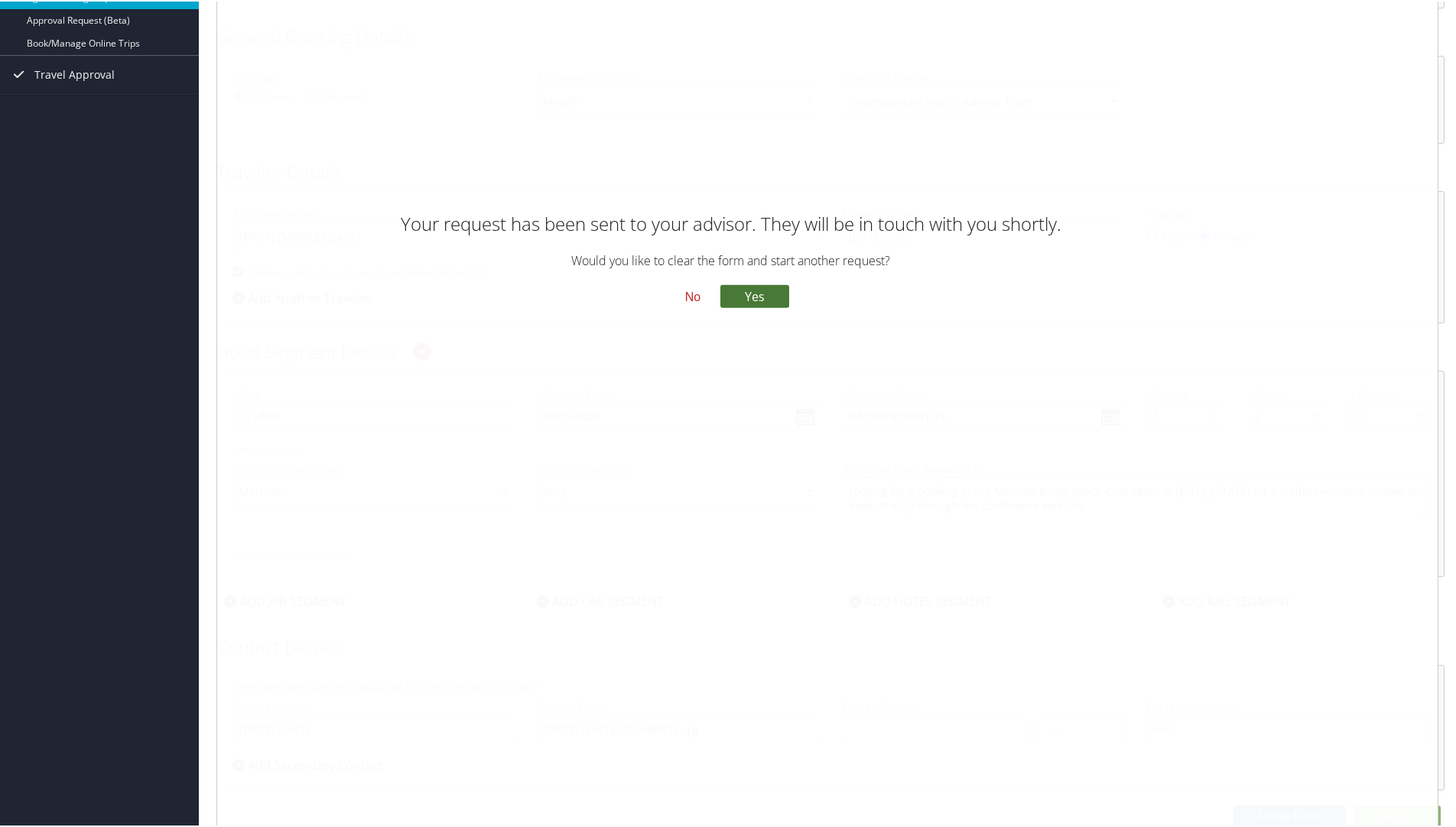 click on "Yes" at bounding box center [755, 295] 